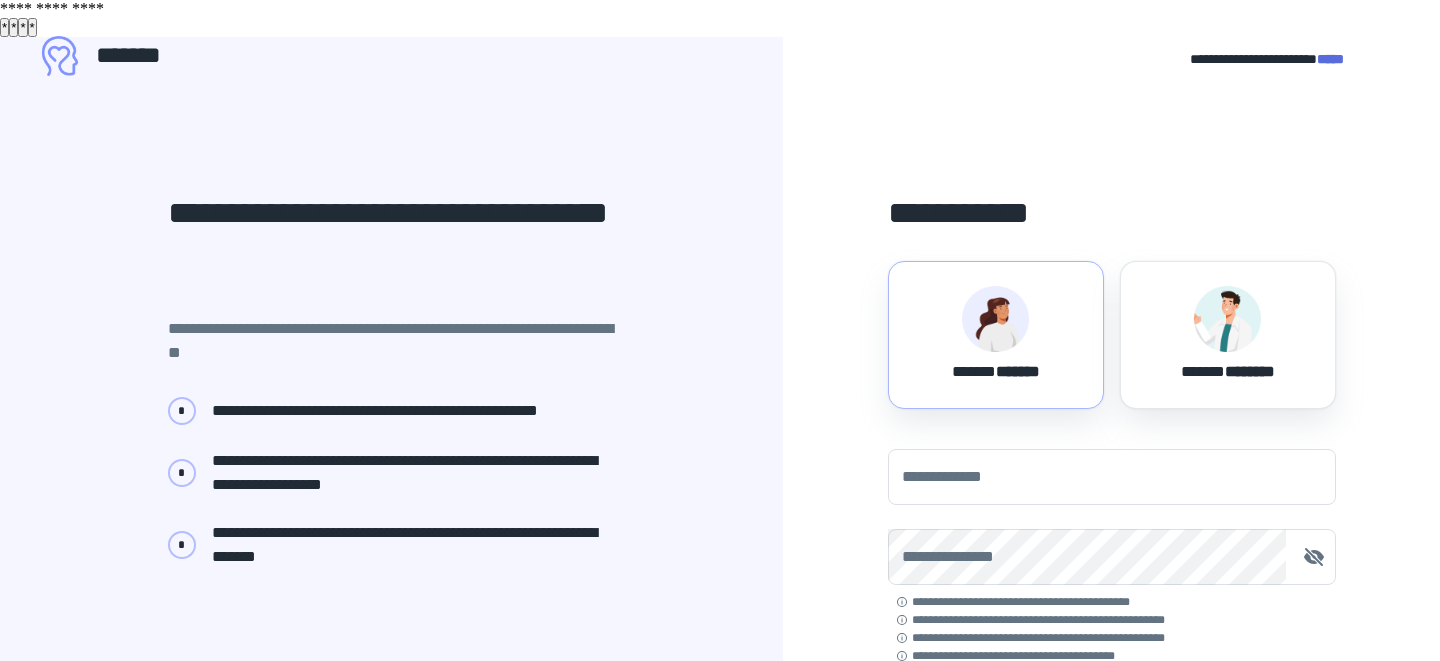 scroll, scrollTop: 83, scrollLeft: 0, axis: vertical 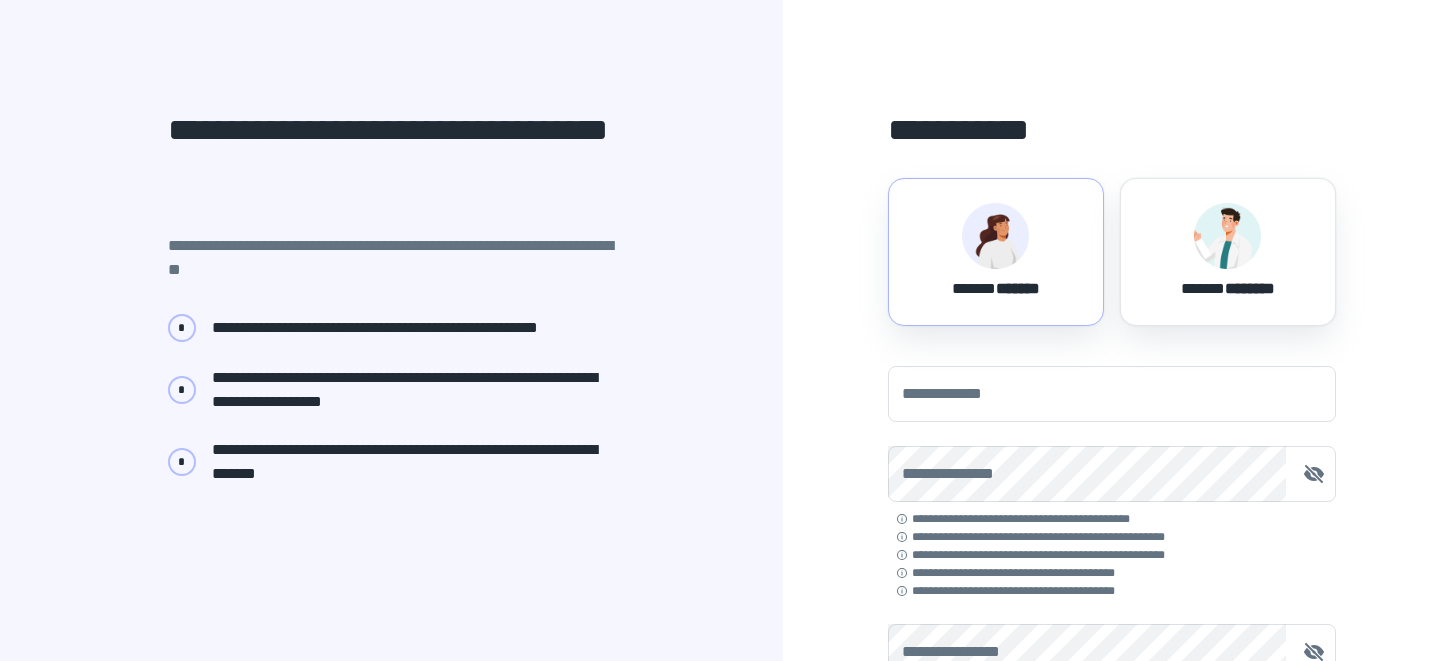 click at bounding box center (995, 236) 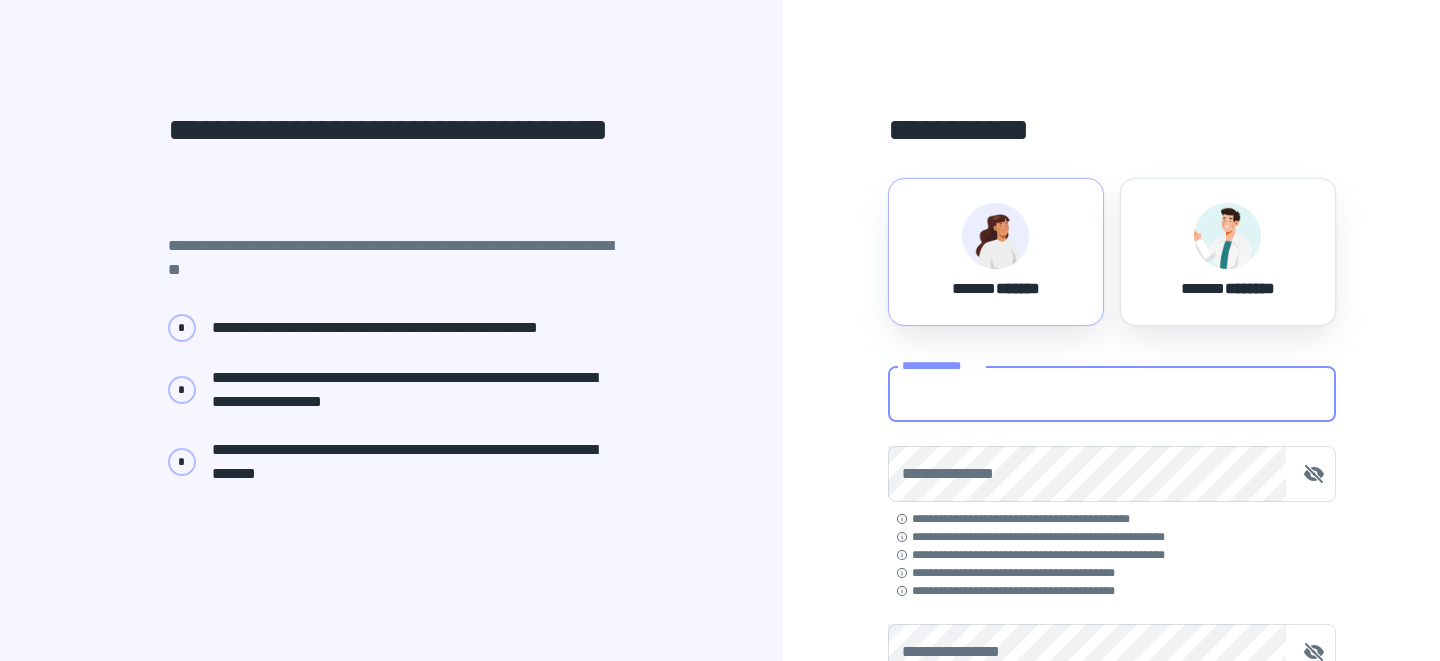 click on "**********" at bounding box center [1112, 394] 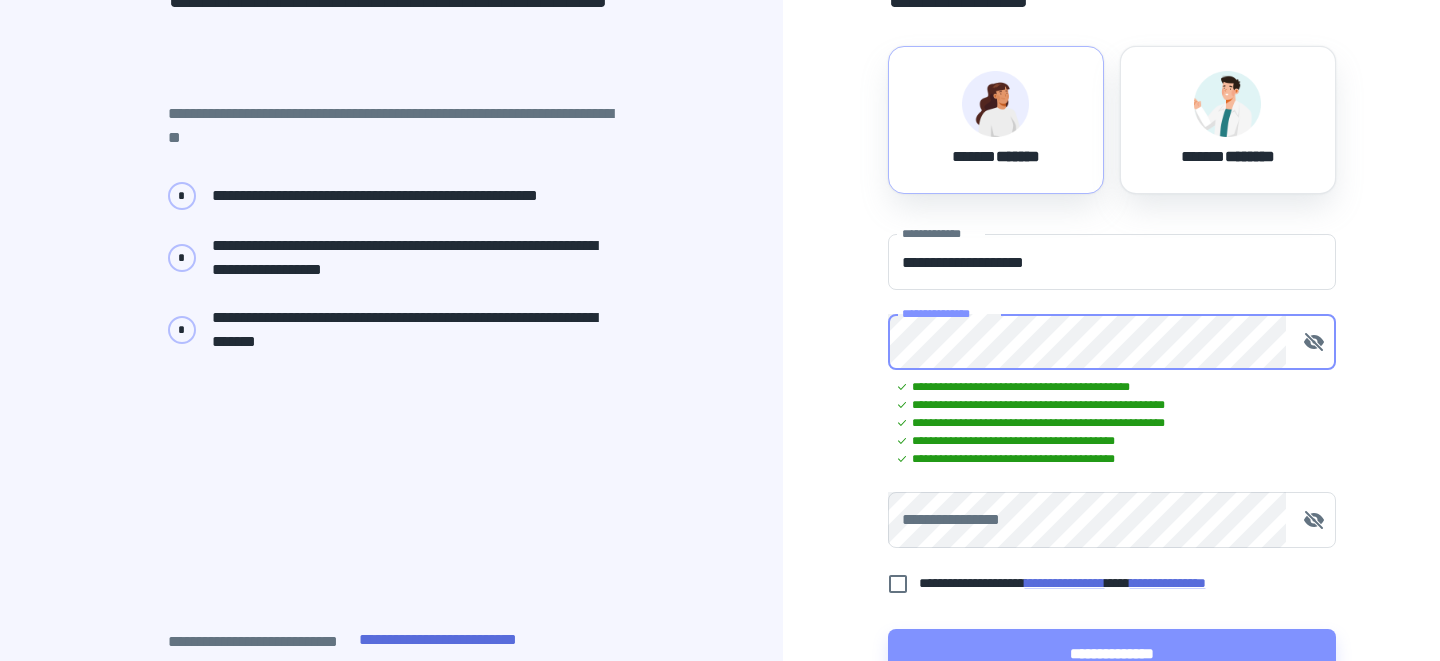 scroll, scrollTop: 250, scrollLeft: 0, axis: vertical 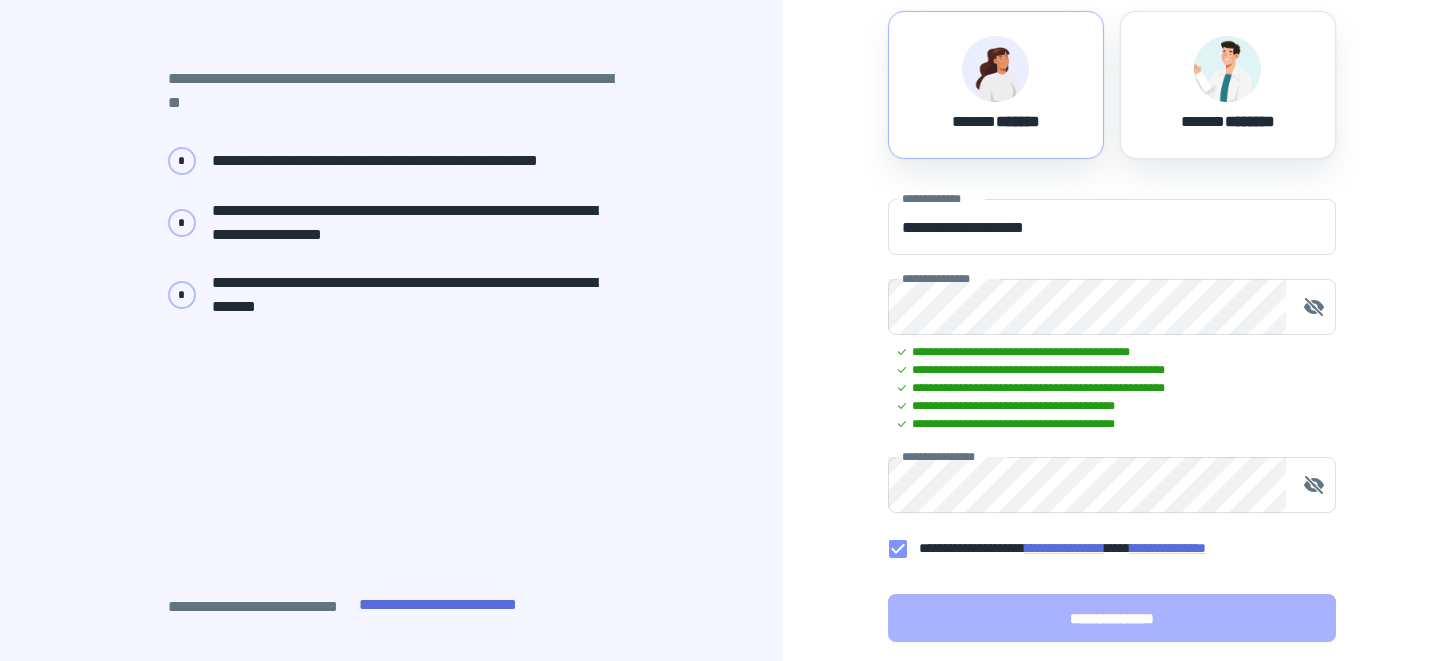 click on "**********" at bounding box center (1112, 618) 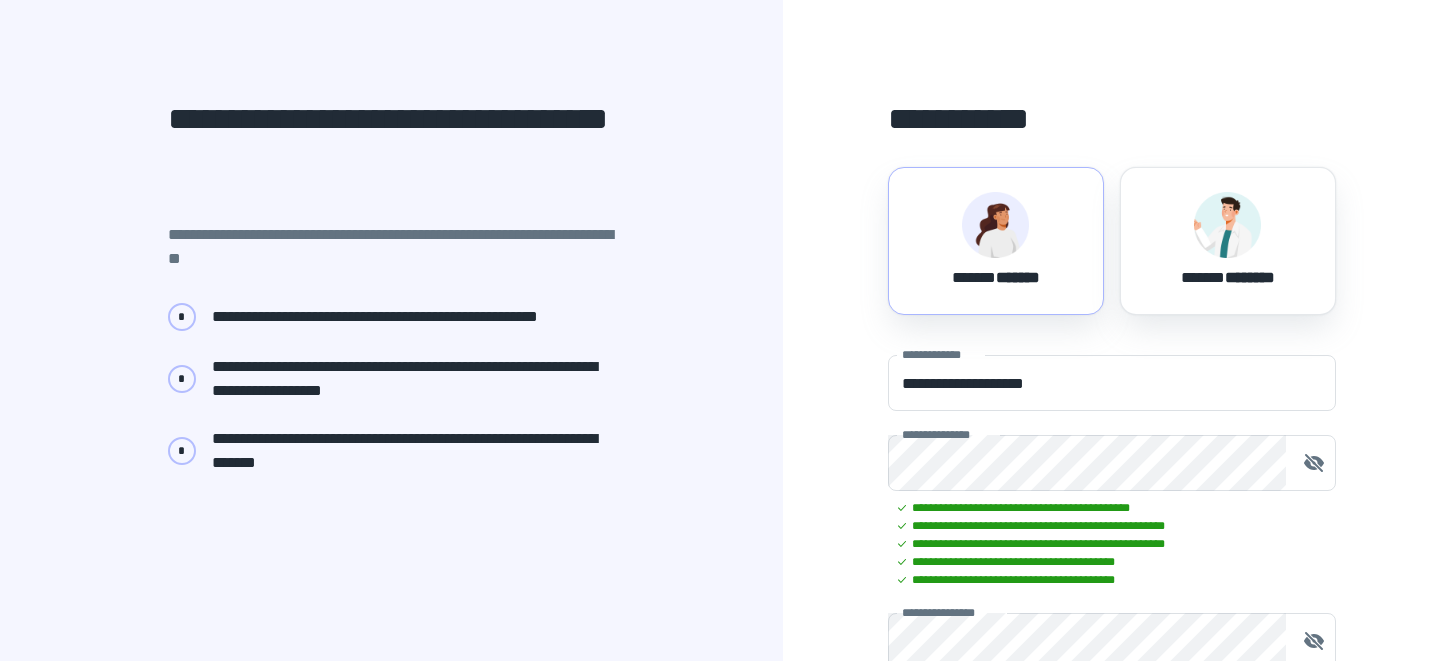 scroll, scrollTop: 83, scrollLeft: 0, axis: vertical 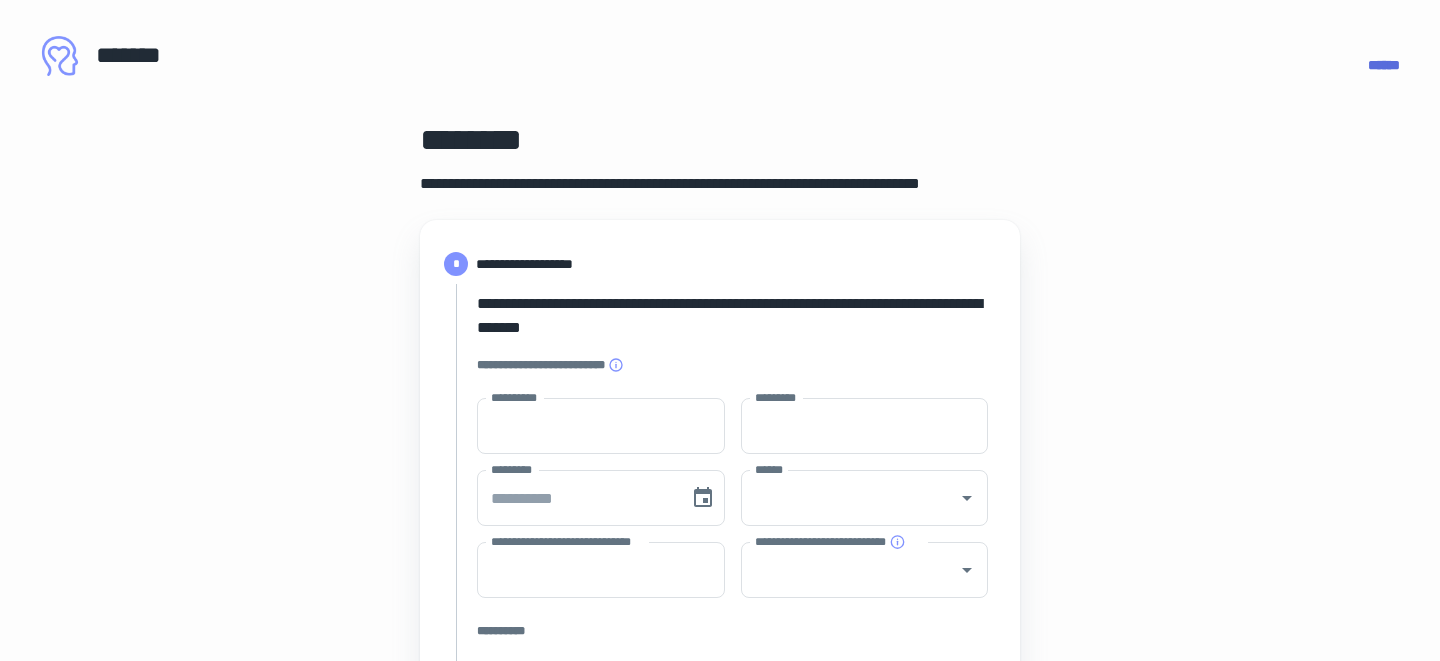 type on "****" 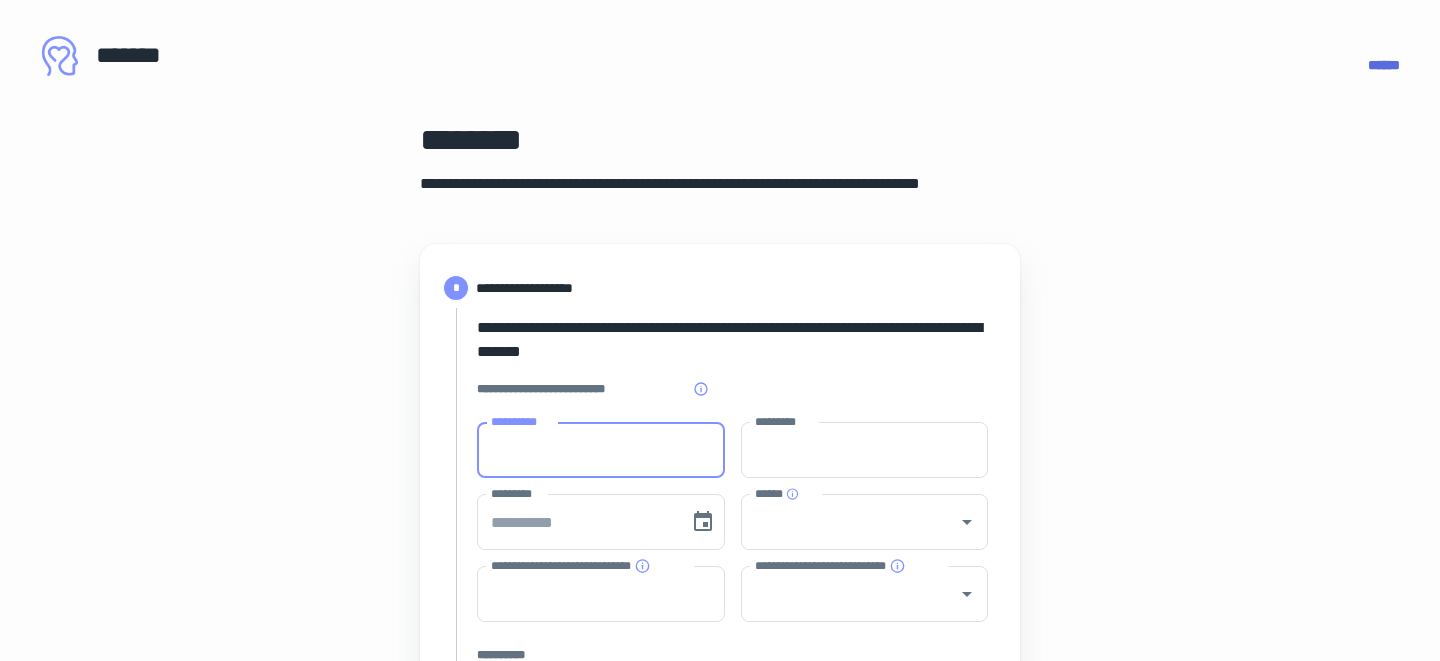click on "**********" at bounding box center [601, 450] 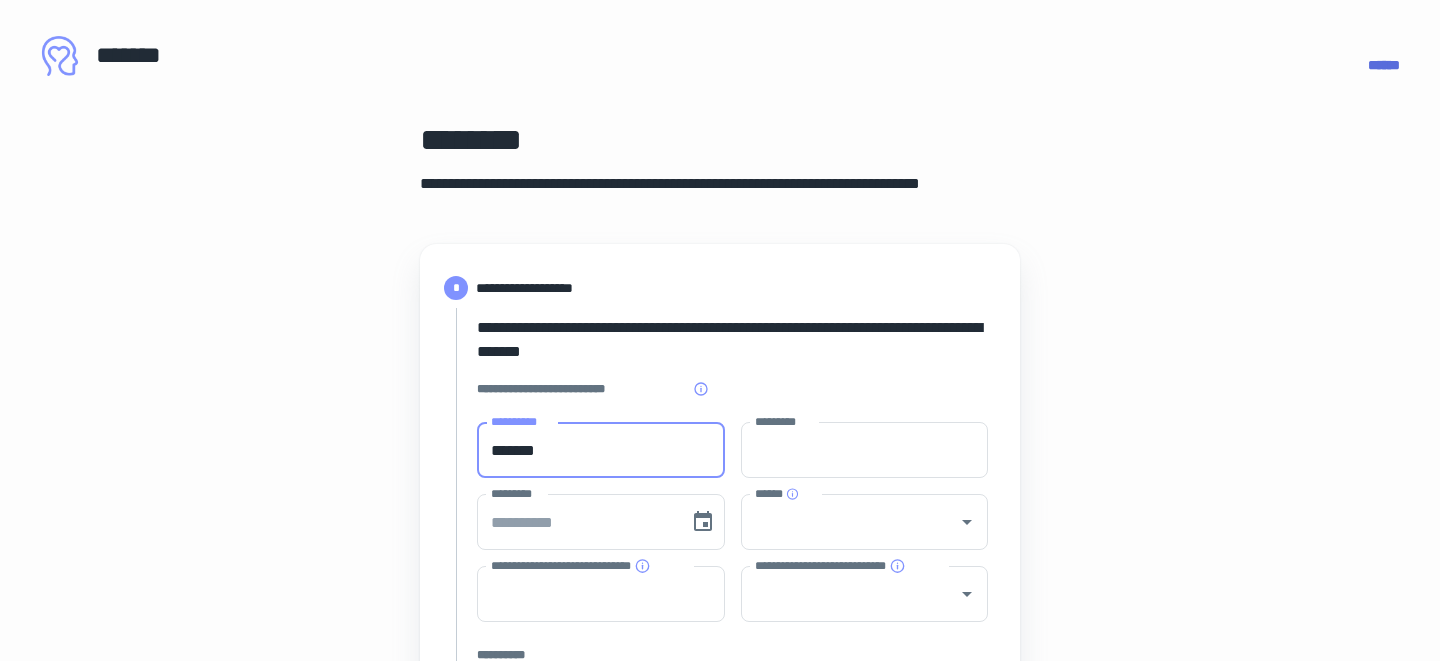 type on "**" 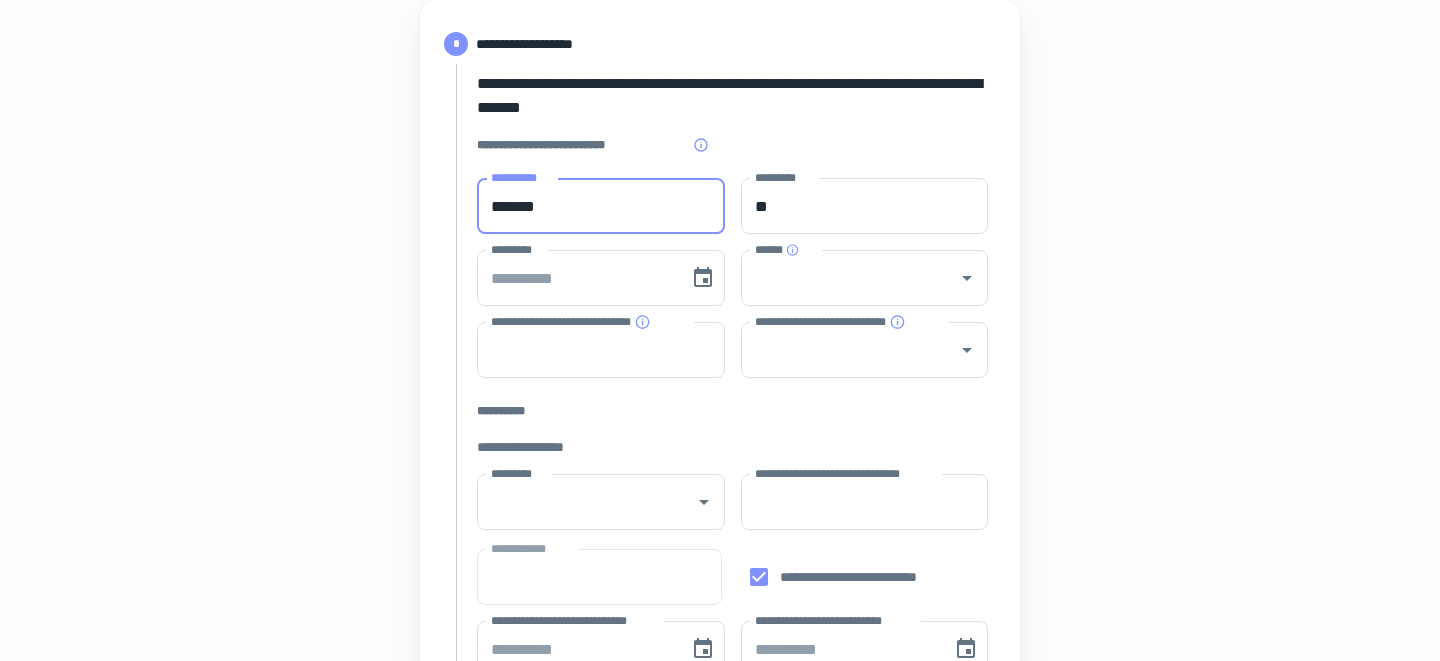 scroll, scrollTop: 245, scrollLeft: 0, axis: vertical 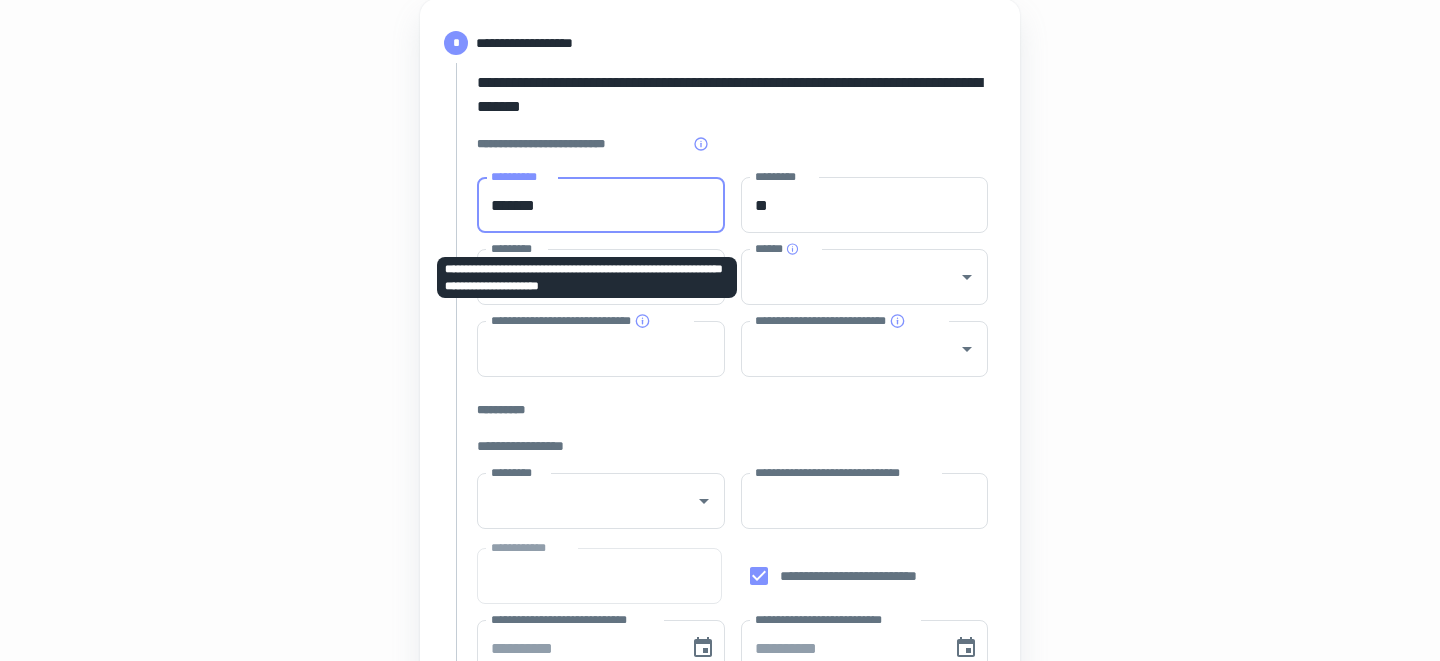 click on "**********" at bounding box center (587, 277) 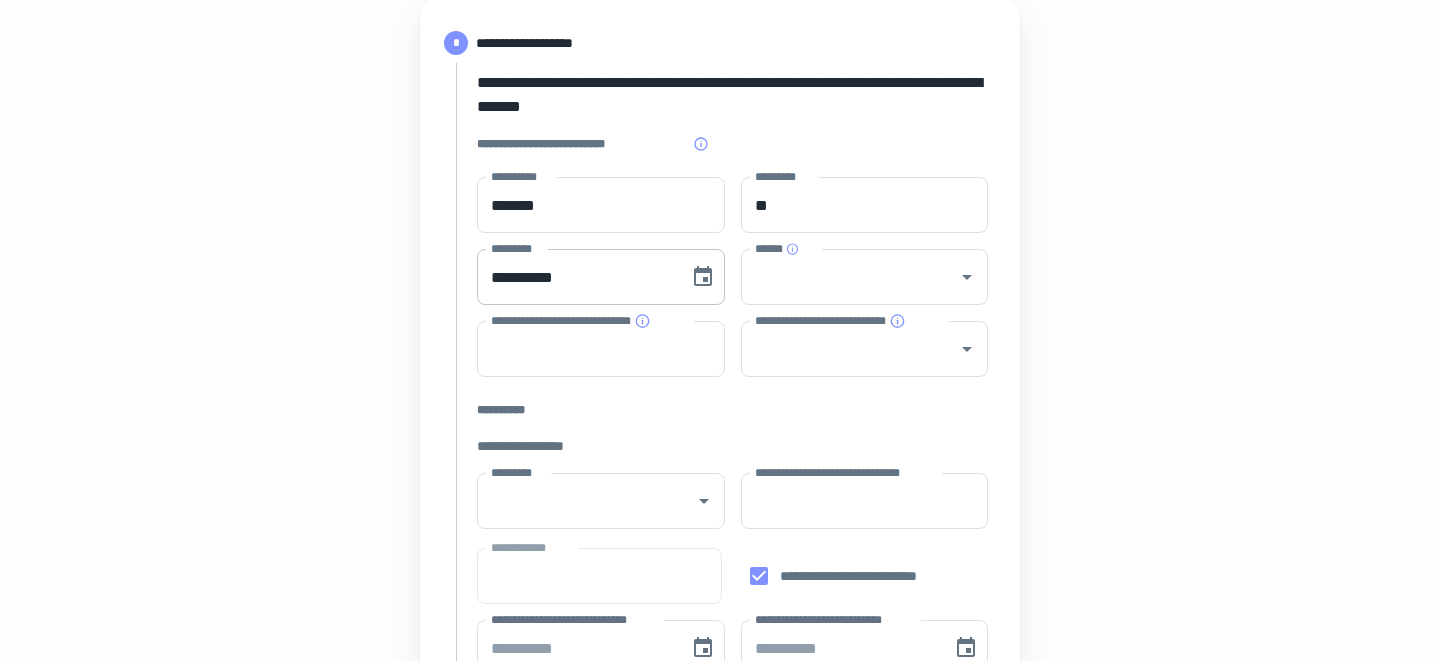 click on "**********" at bounding box center [576, 277] 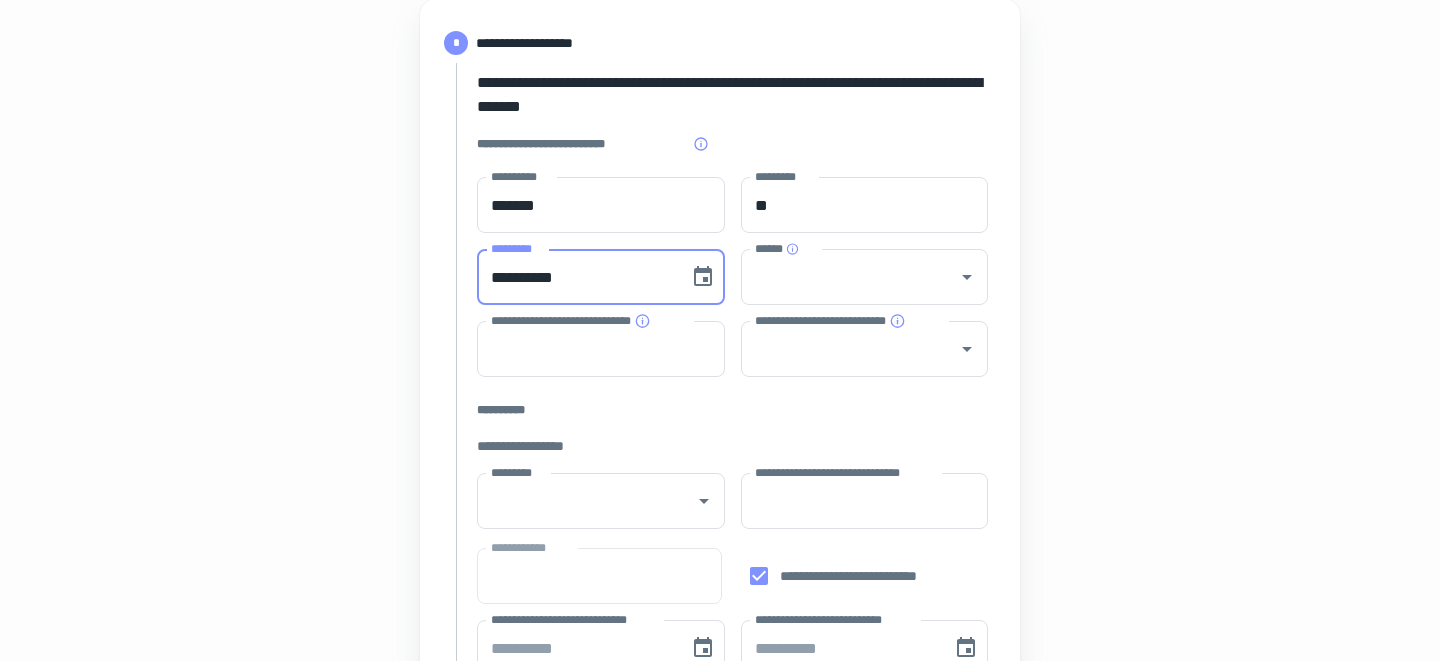 click on "**********" at bounding box center (576, 277) 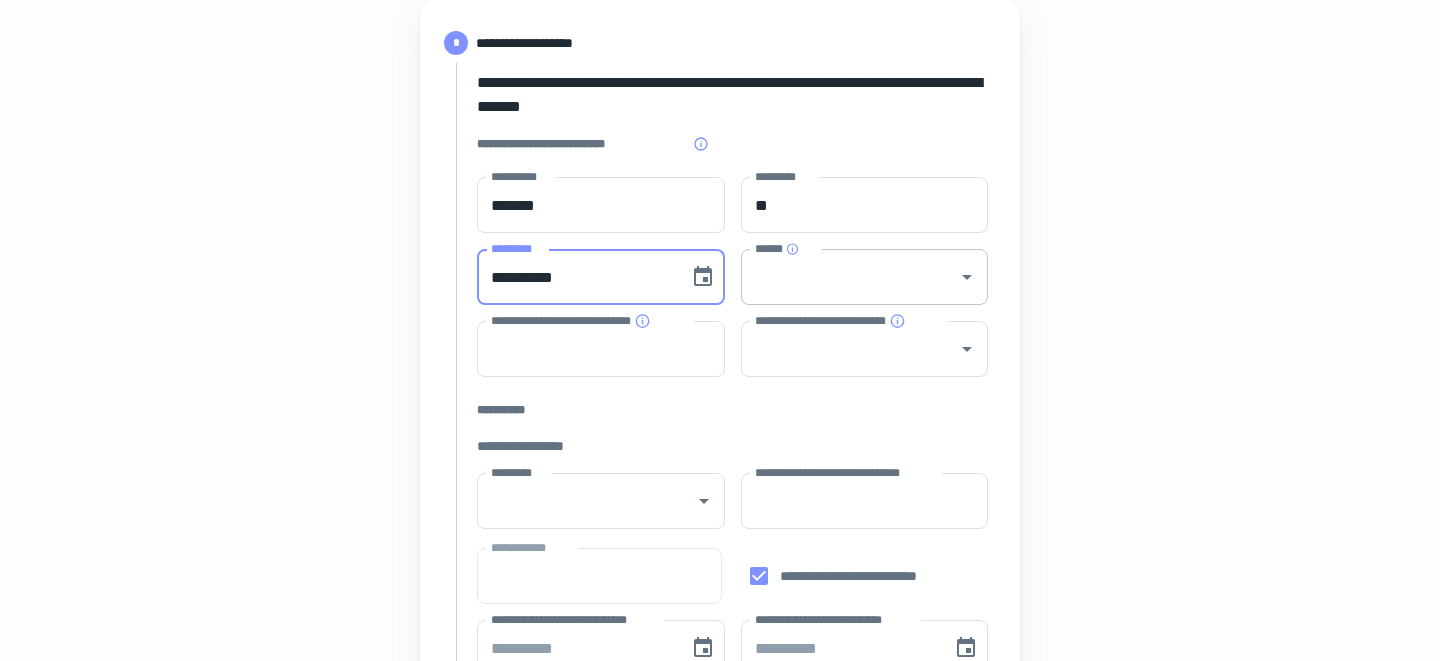 type on "**********" 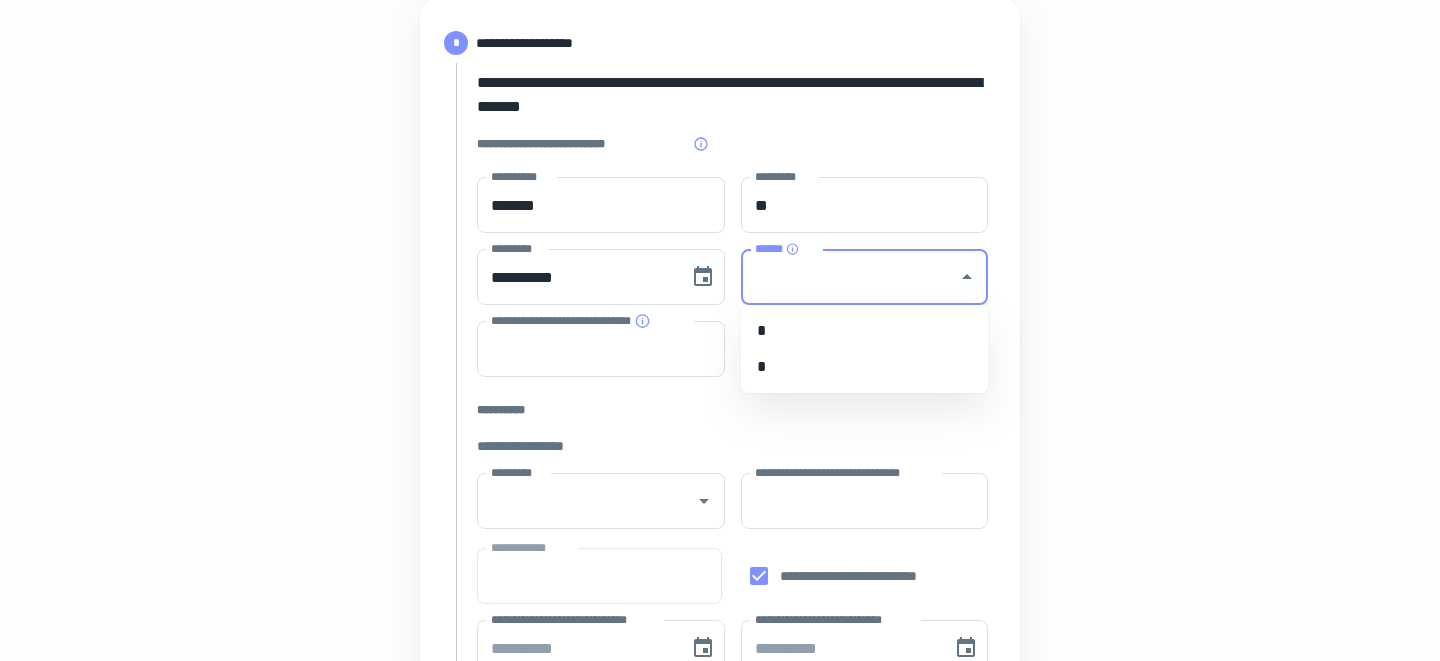 click on "*" at bounding box center [865, 367] 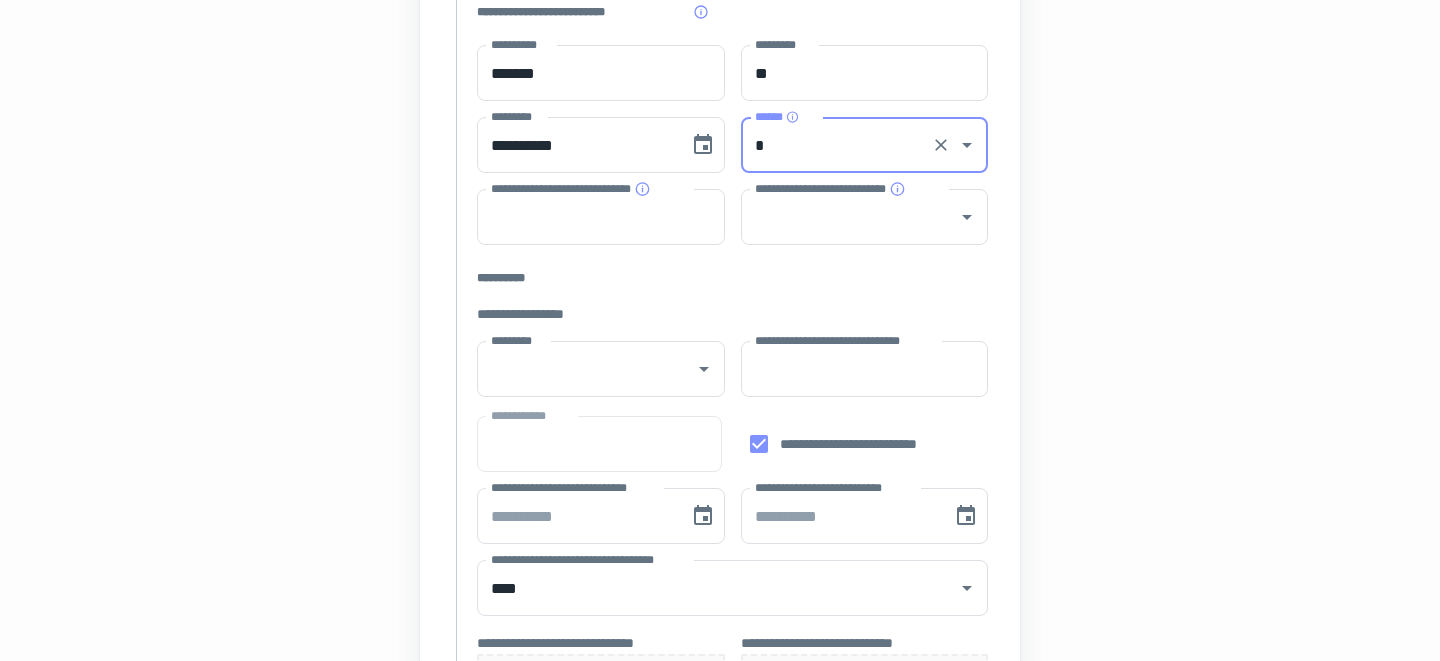 scroll, scrollTop: 425, scrollLeft: 0, axis: vertical 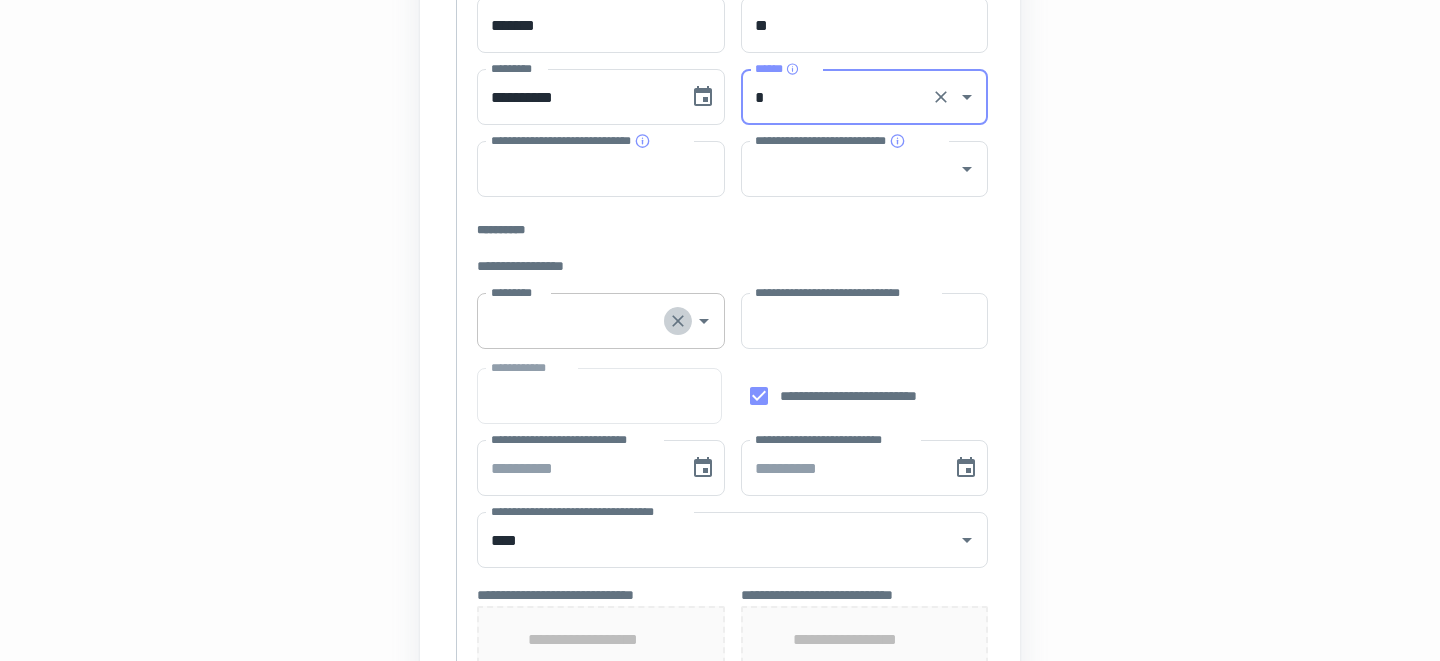 click 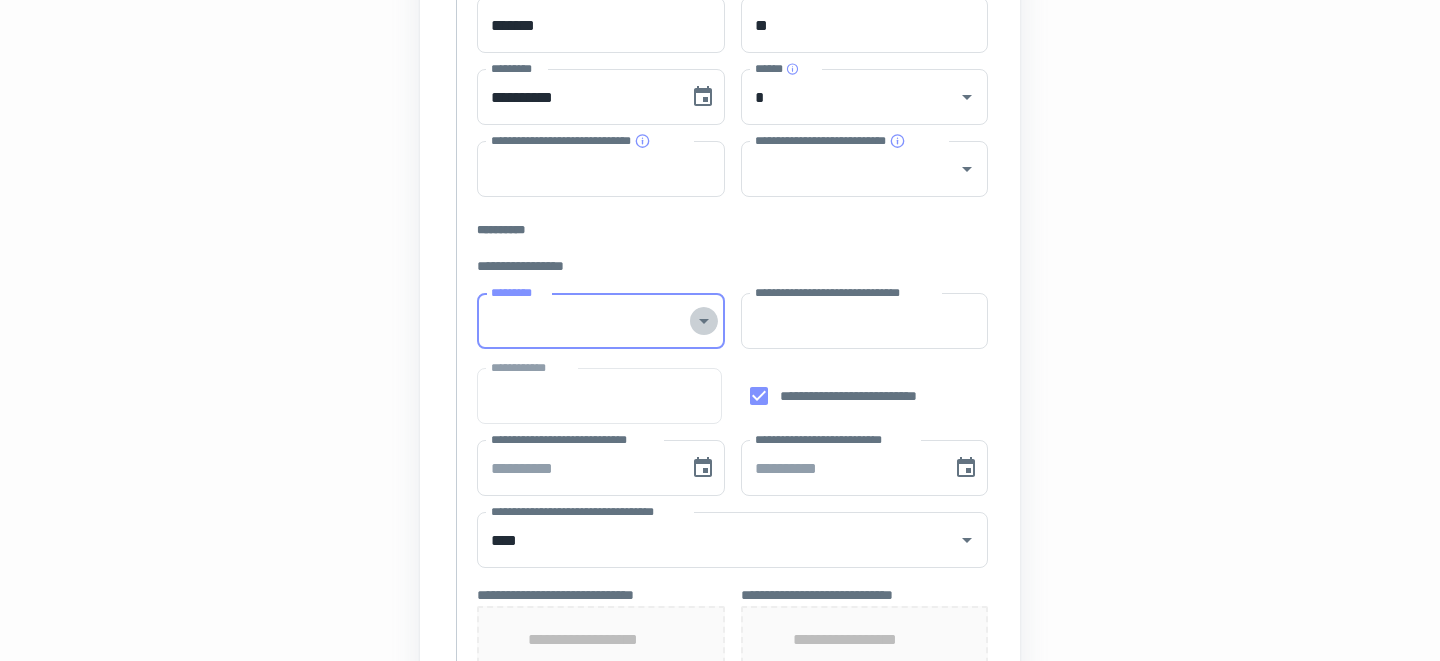 click 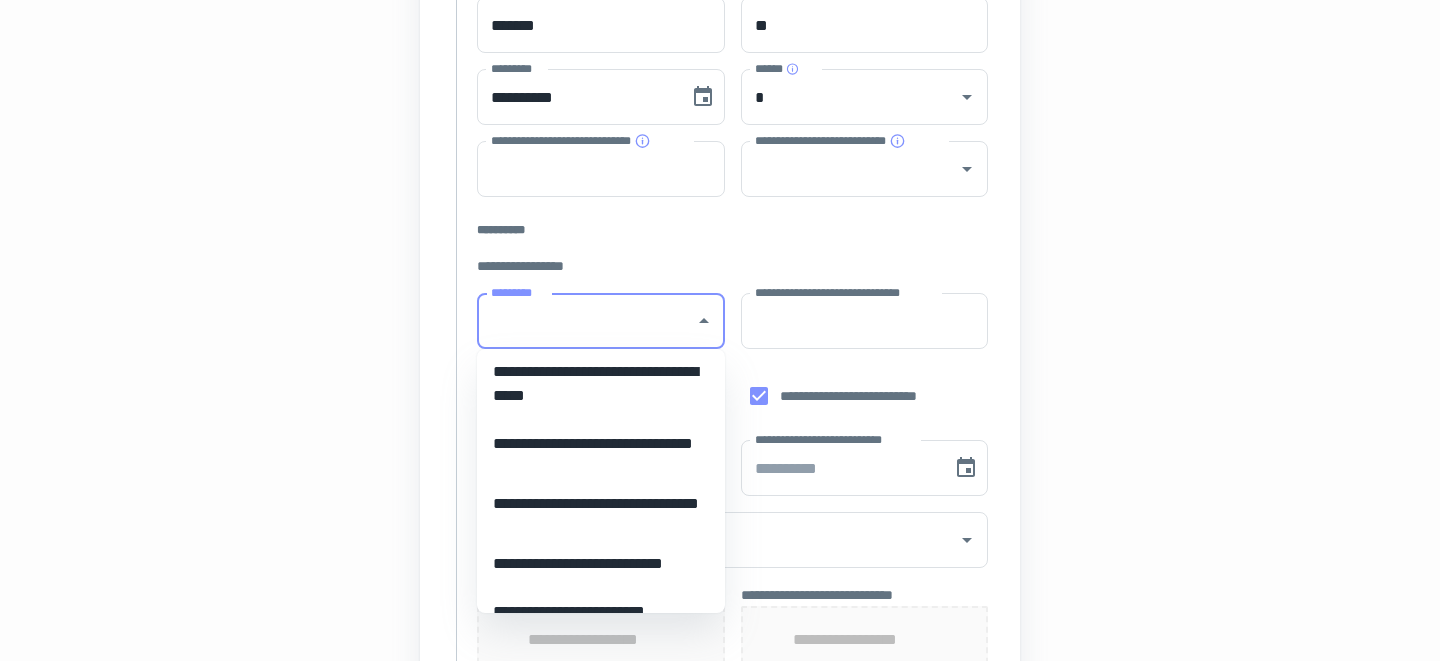 scroll, scrollTop: 1087, scrollLeft: 0, axis: vertical 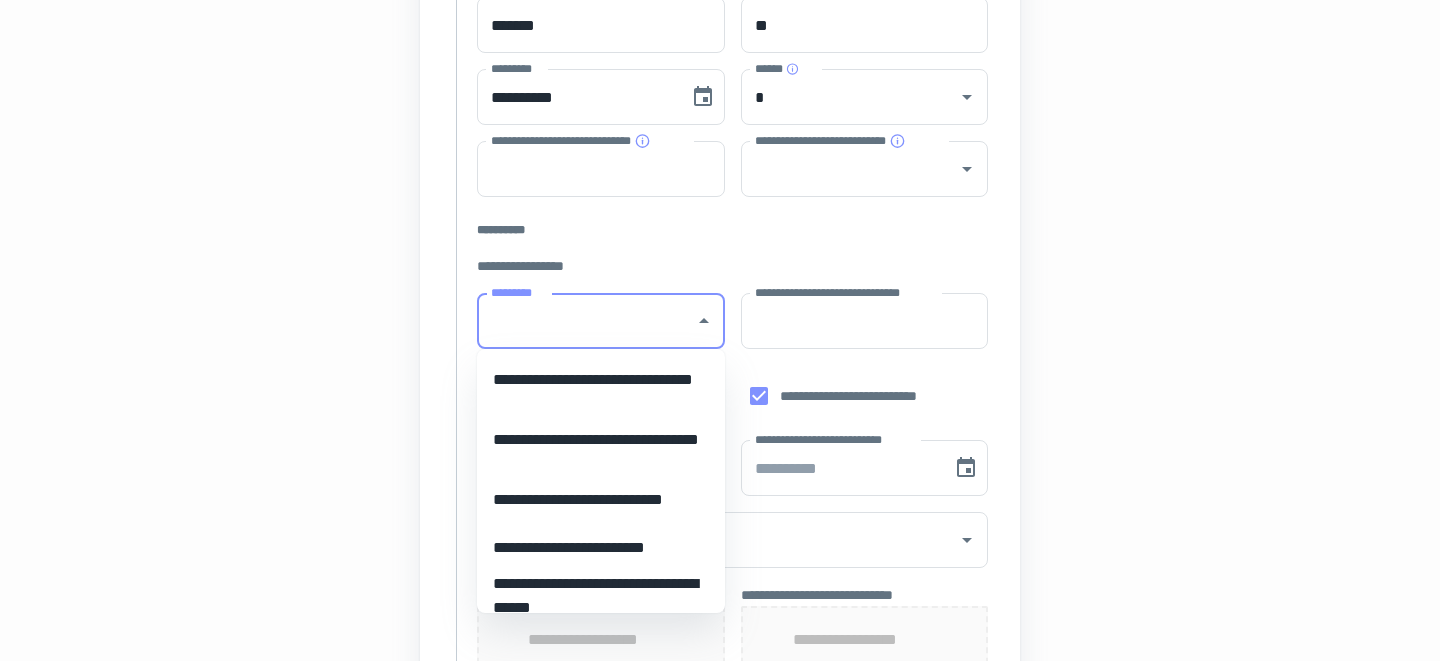 click on "**********" at bounding box center (601, 548) 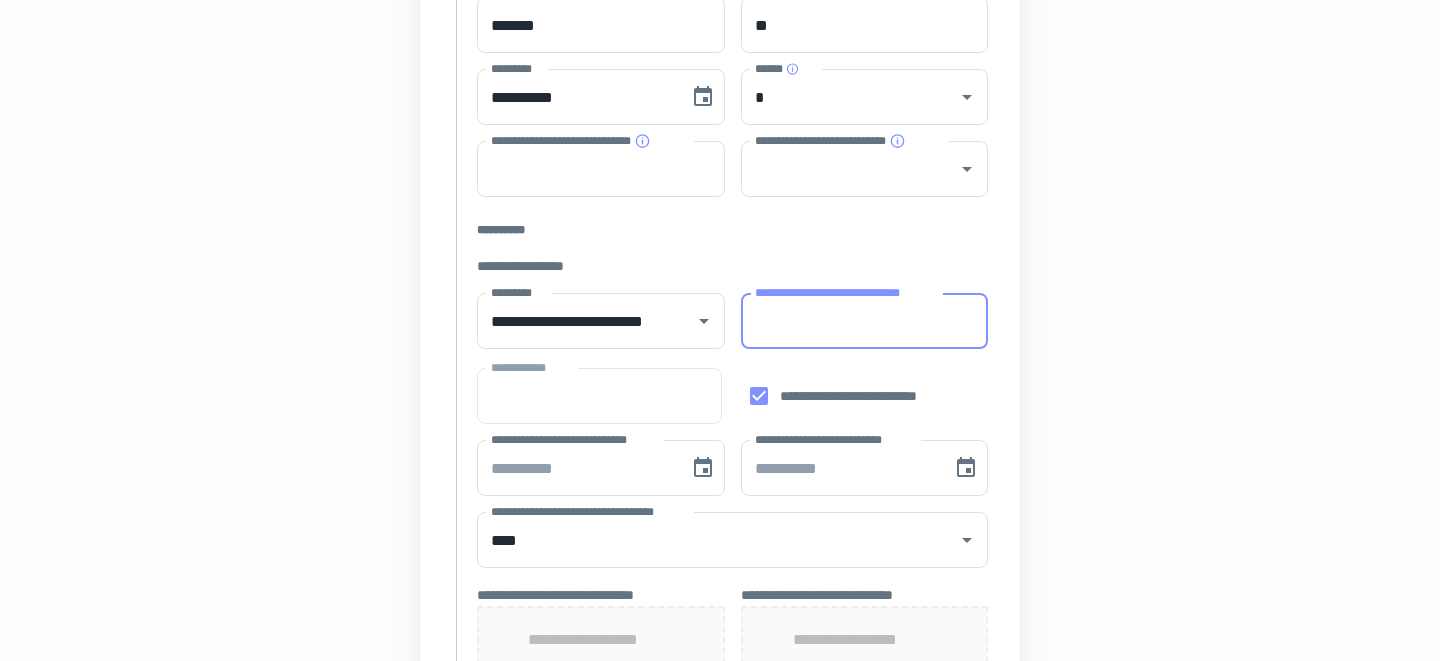 click on "**********" at bounding box center [865, 321] 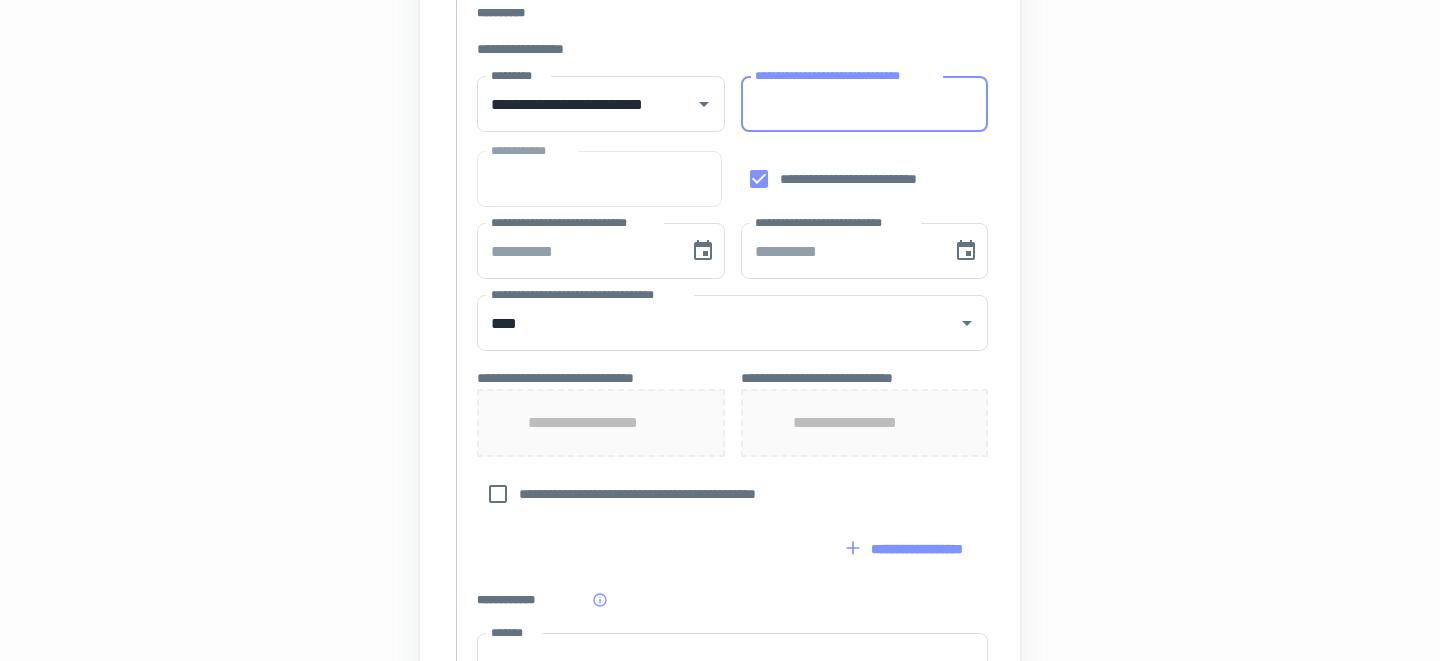 scroll, scrollTop: 641, scrollLeft: 0, axis: vertical 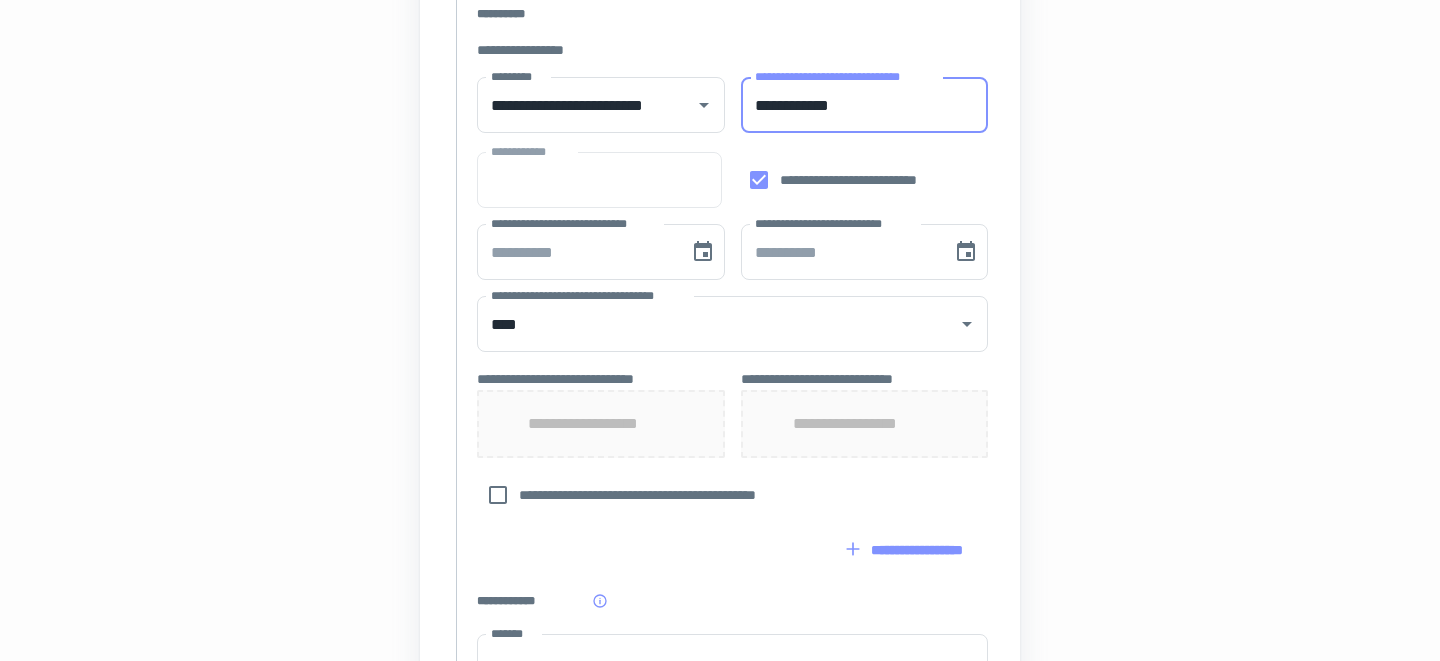 type on "**********" 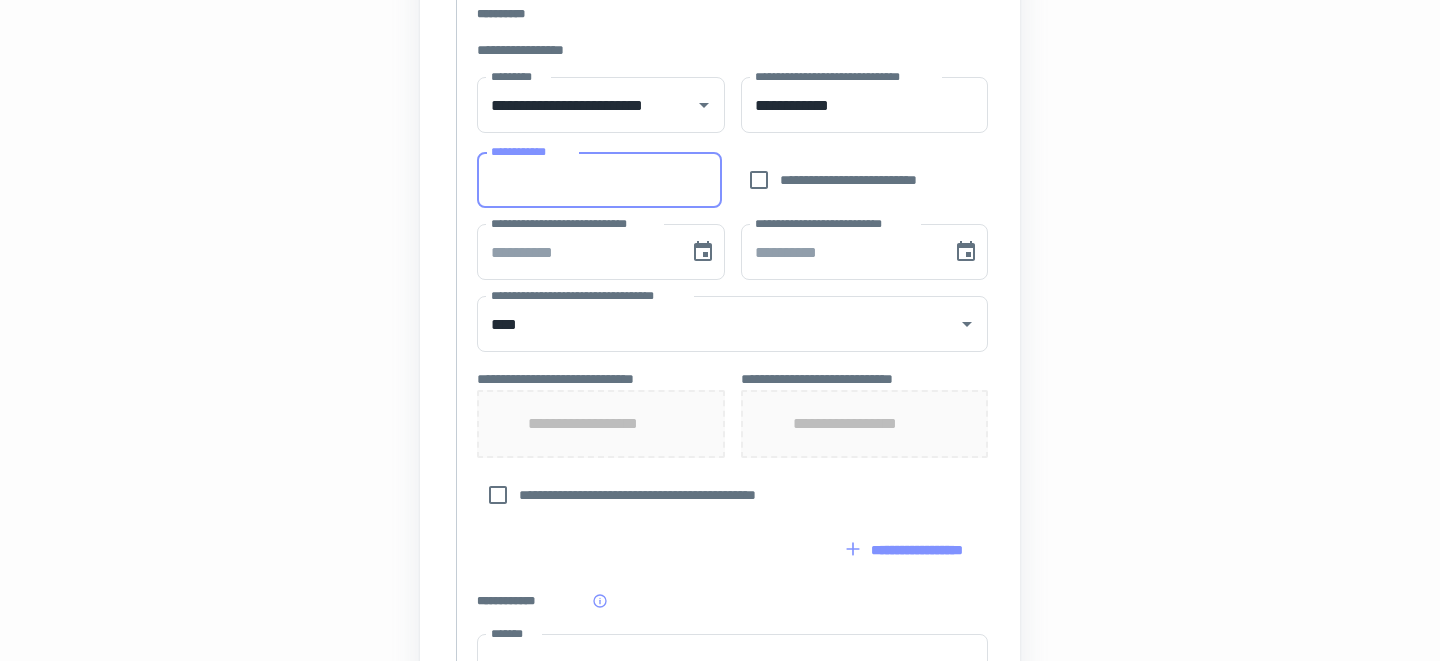 click on "**********" at bounding box center [599, 180] 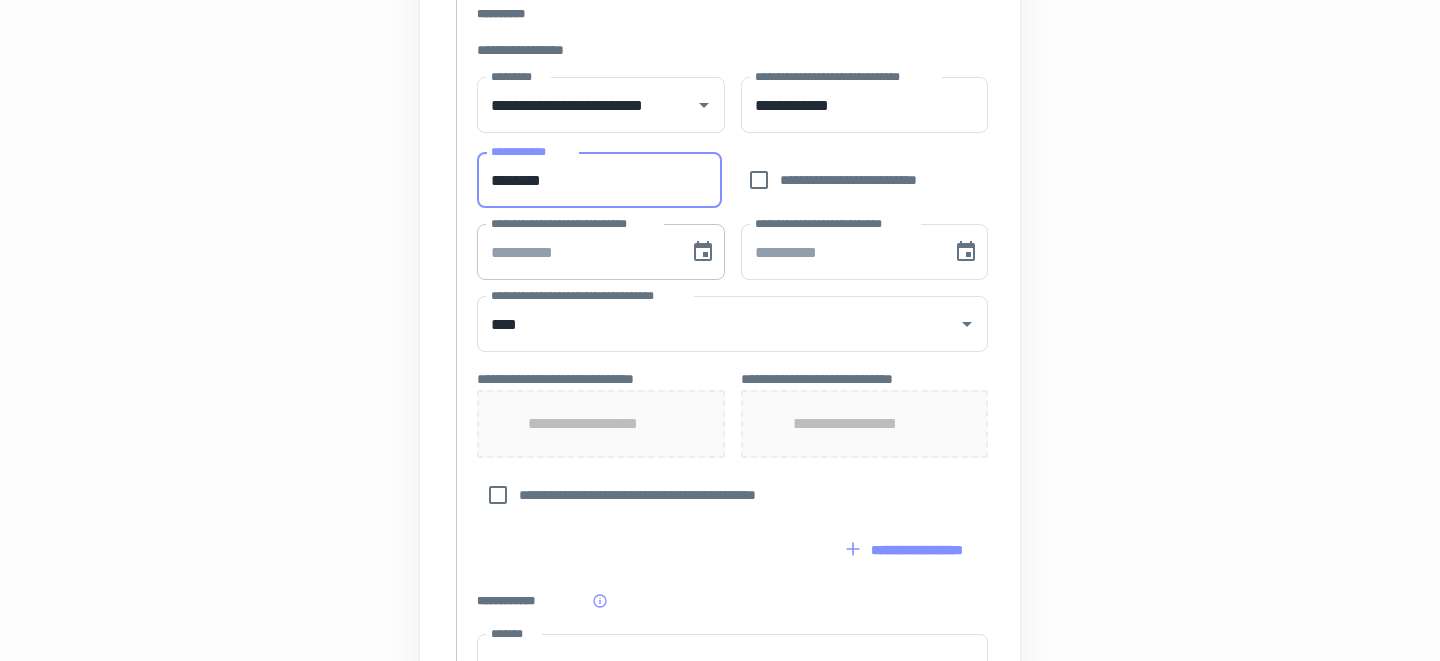 type on "********" 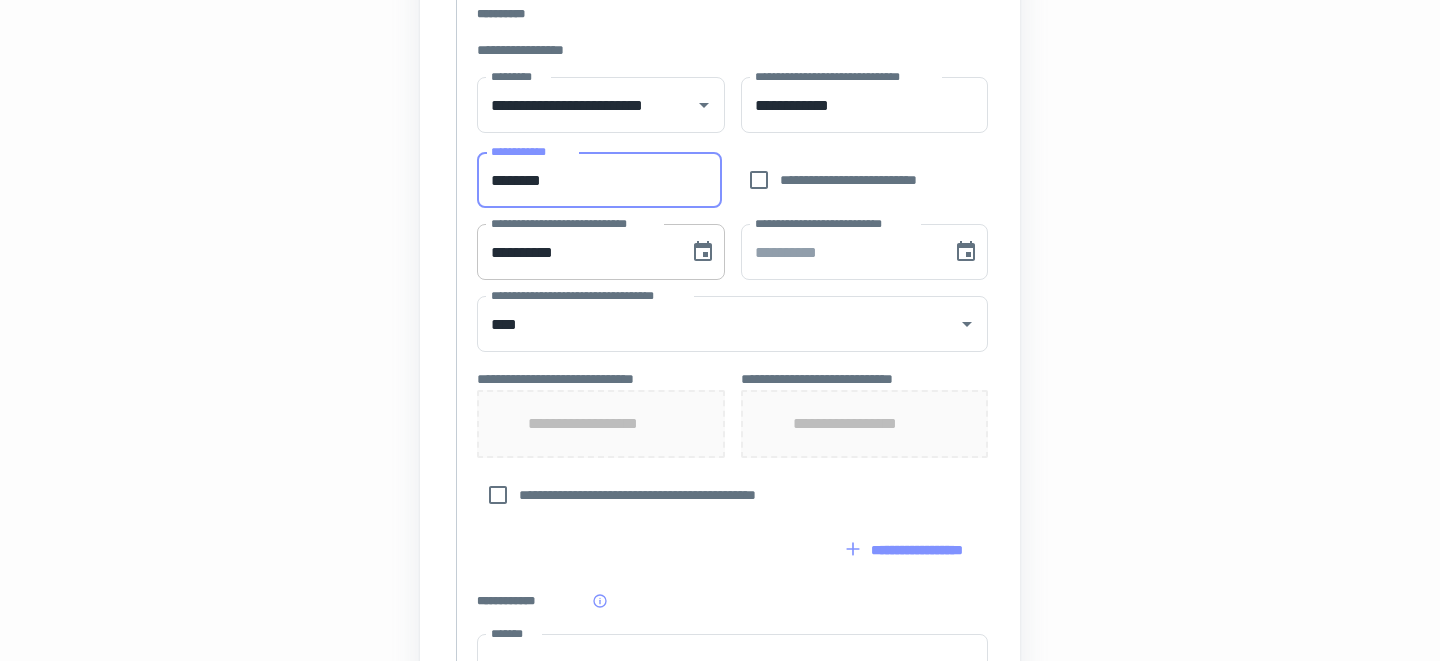 click on "**********" at bounding box center [576, 252] 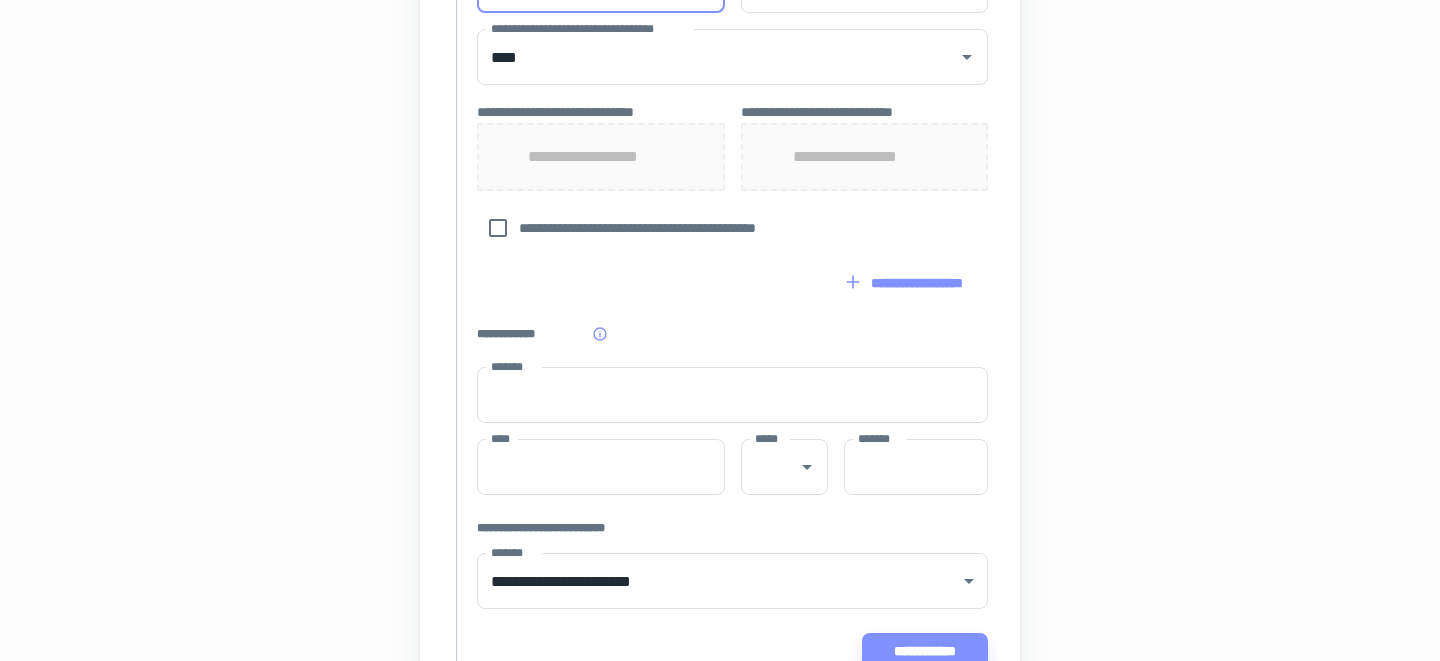 scroll, scrollTop: 914, scrollLeft: 0, axis: vertical 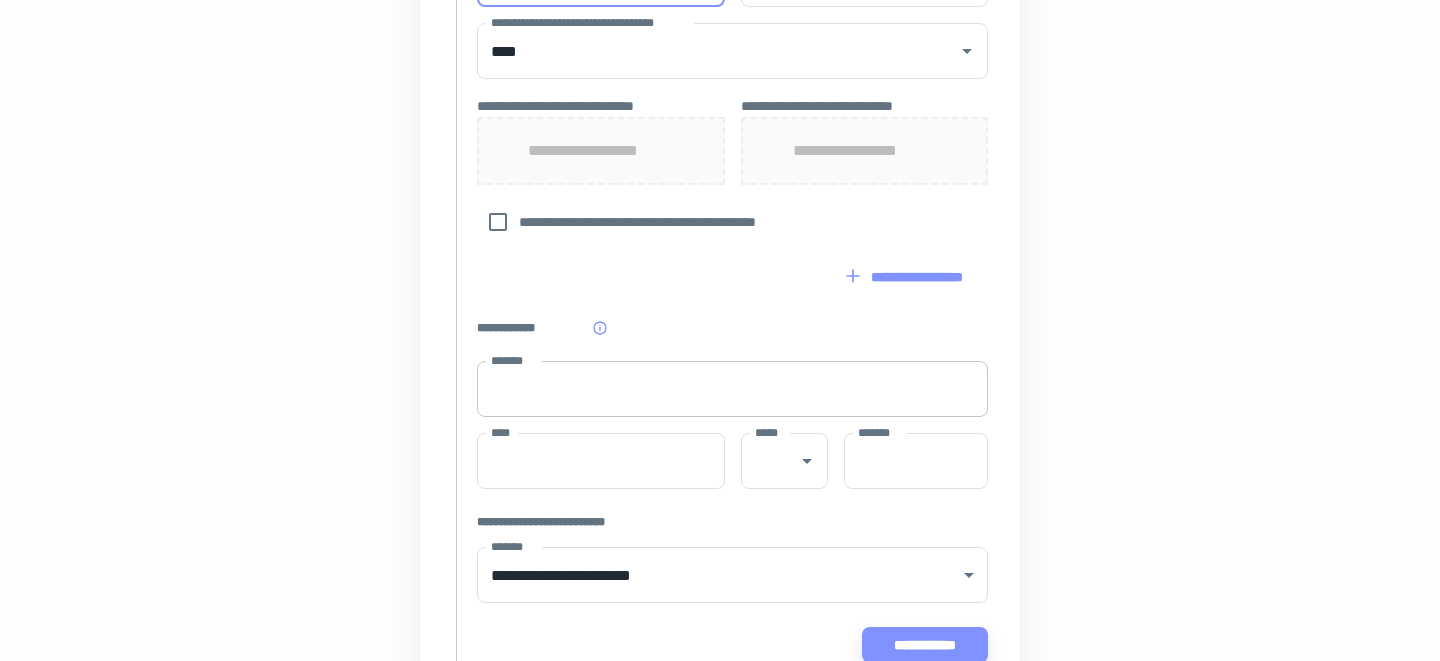 type 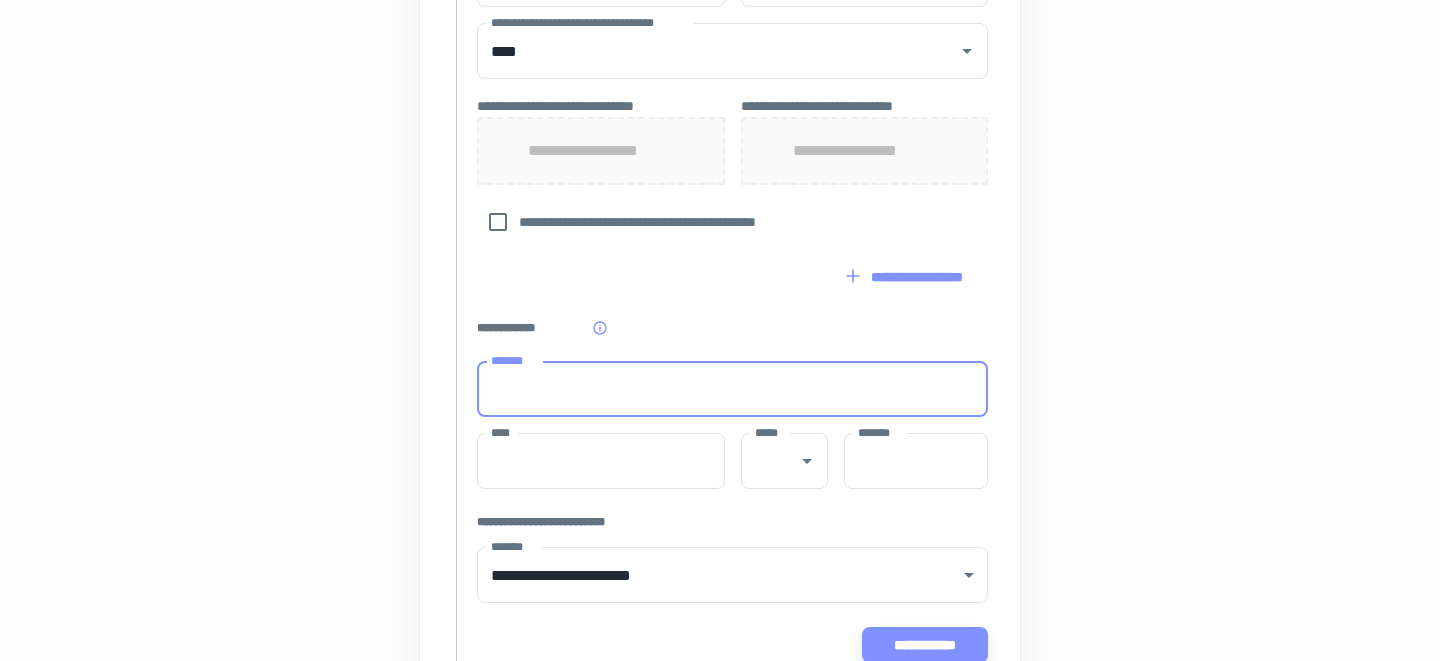 type on "**********" 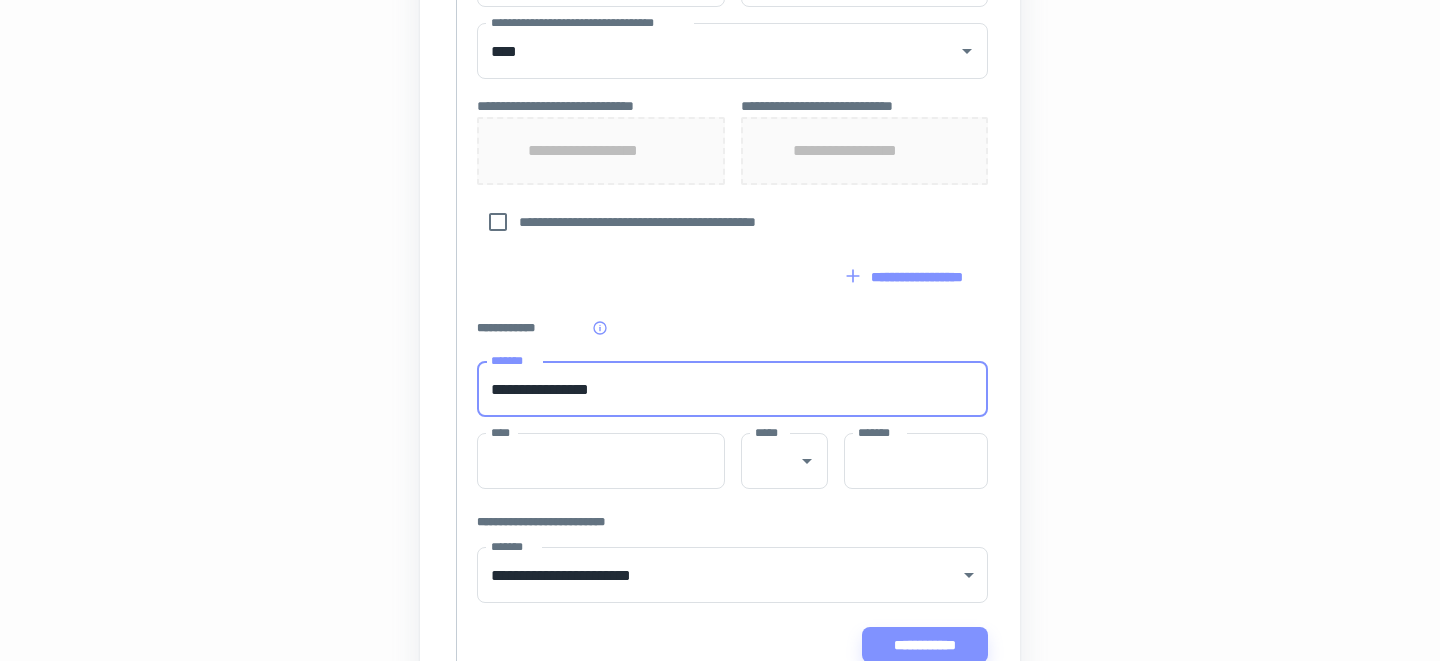 type on "*******" 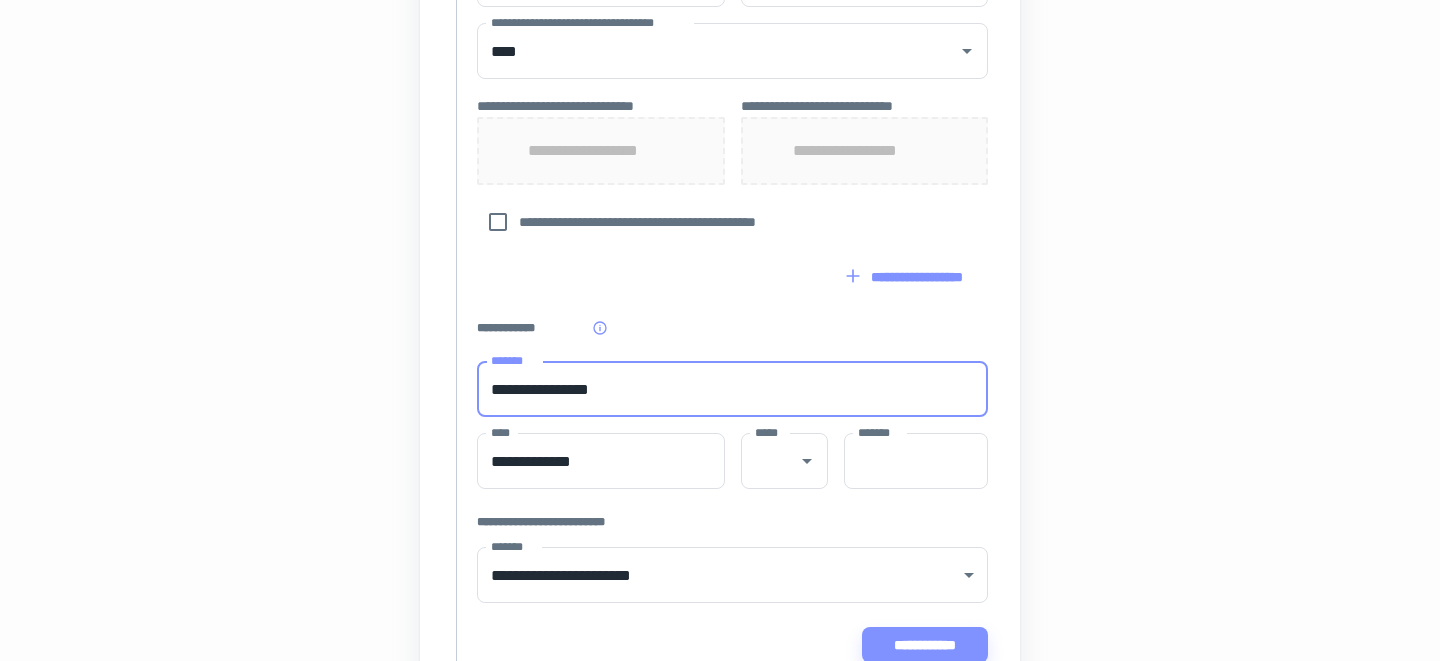 type on "**" 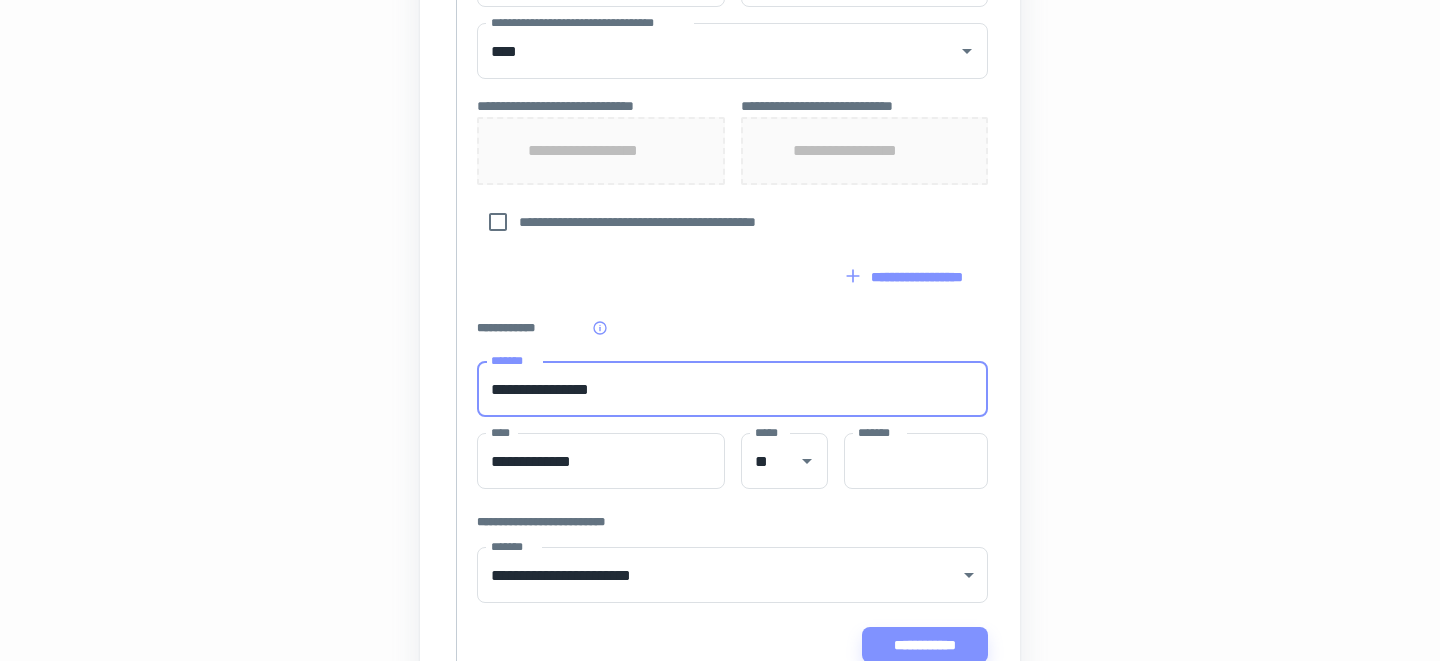 type on "*****" 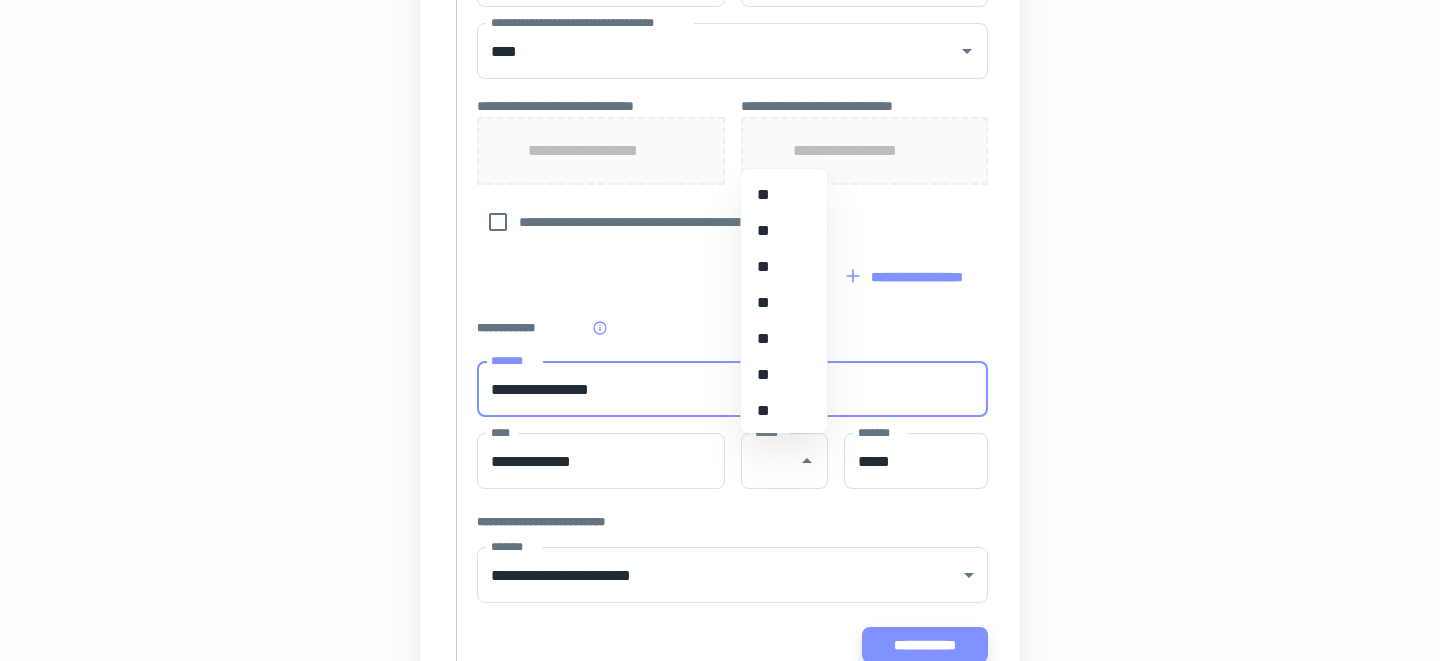 click on "**" at bounding box center (784, 375) 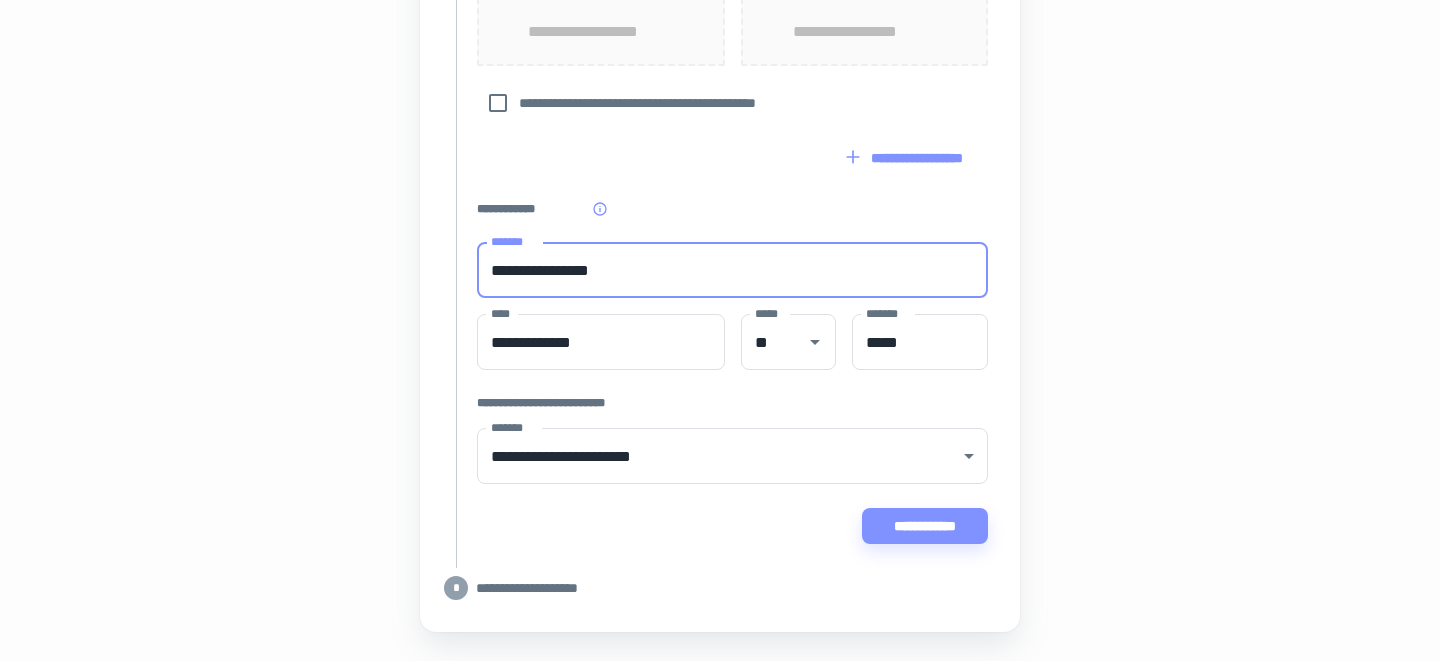 scroll, scrollTop: 1035, scrollLeft: 0, axis: vertical 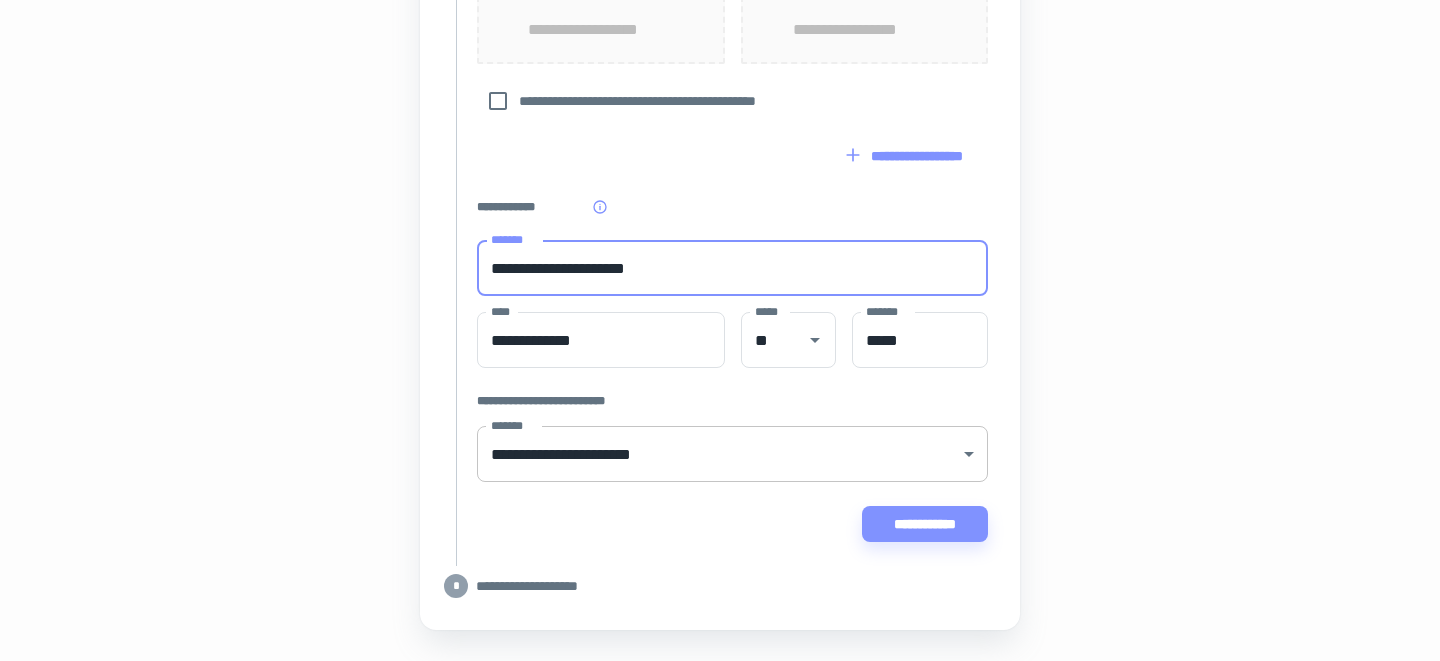 type on "**********" 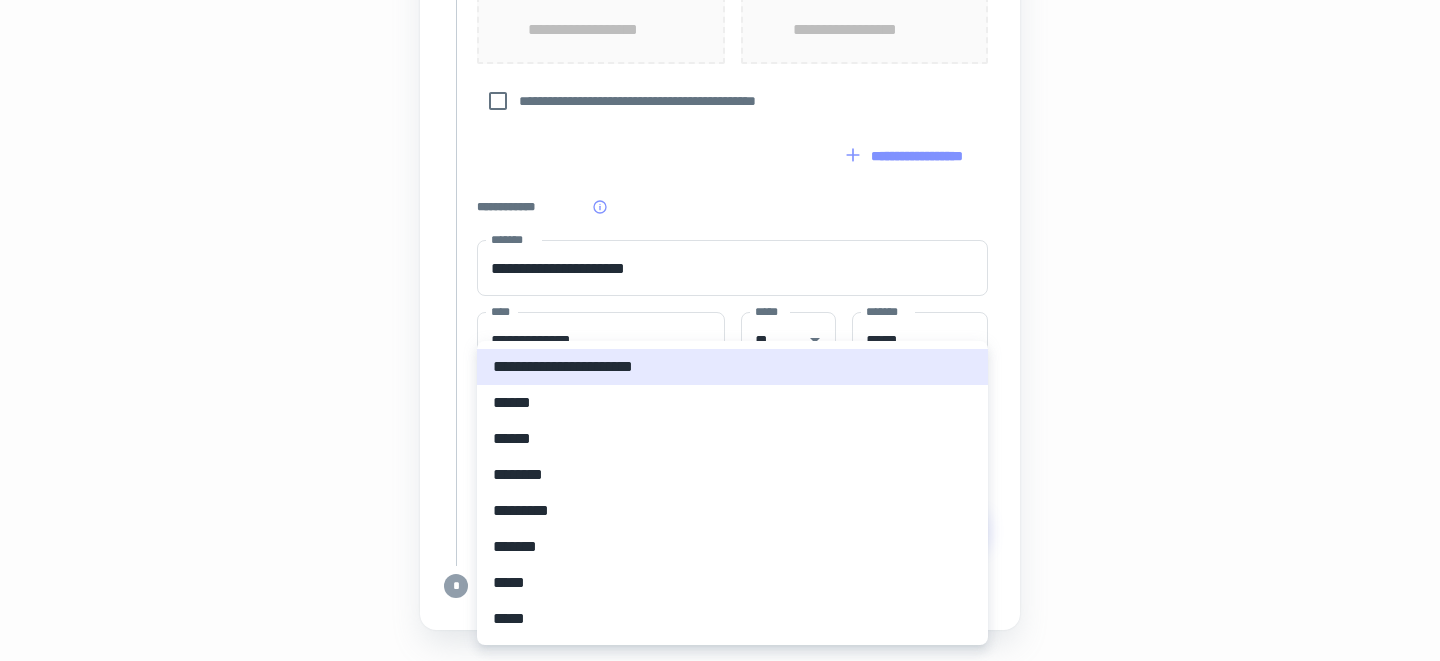click on "**********" at bounding box center (720, -705) 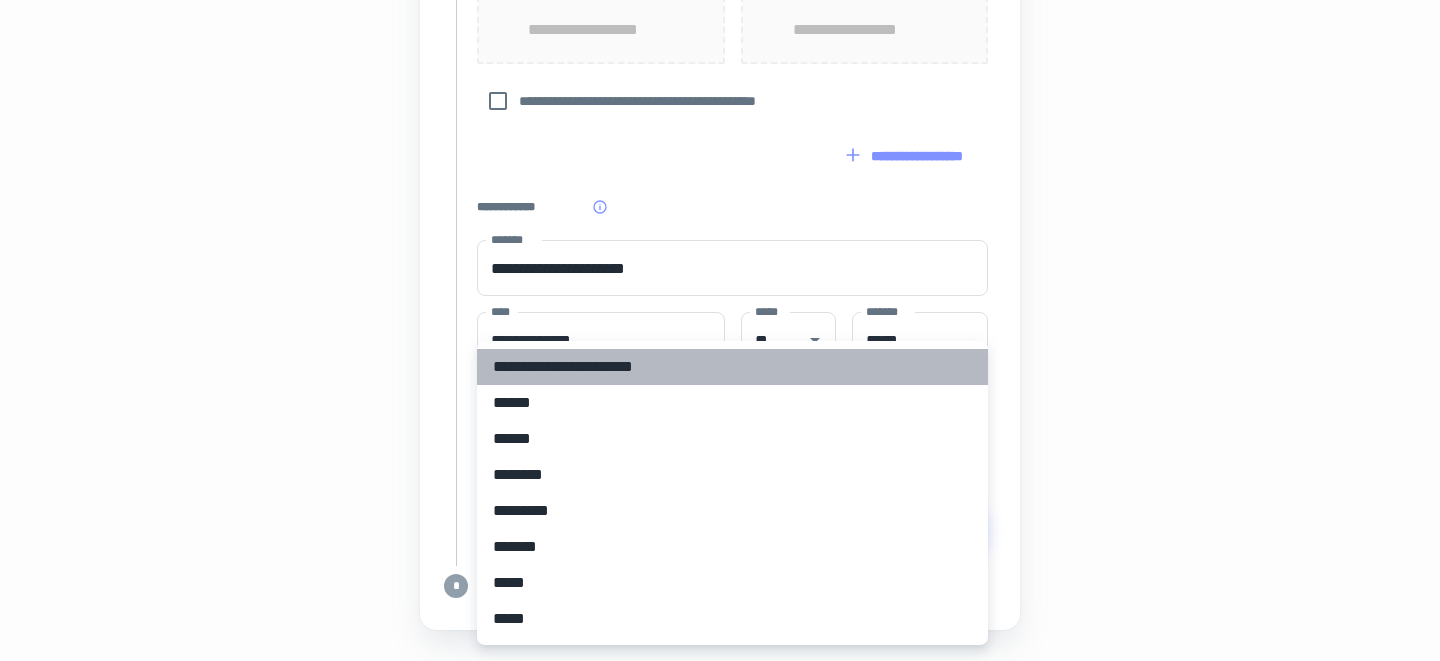click on "**********" at bounding box center (732, 367) 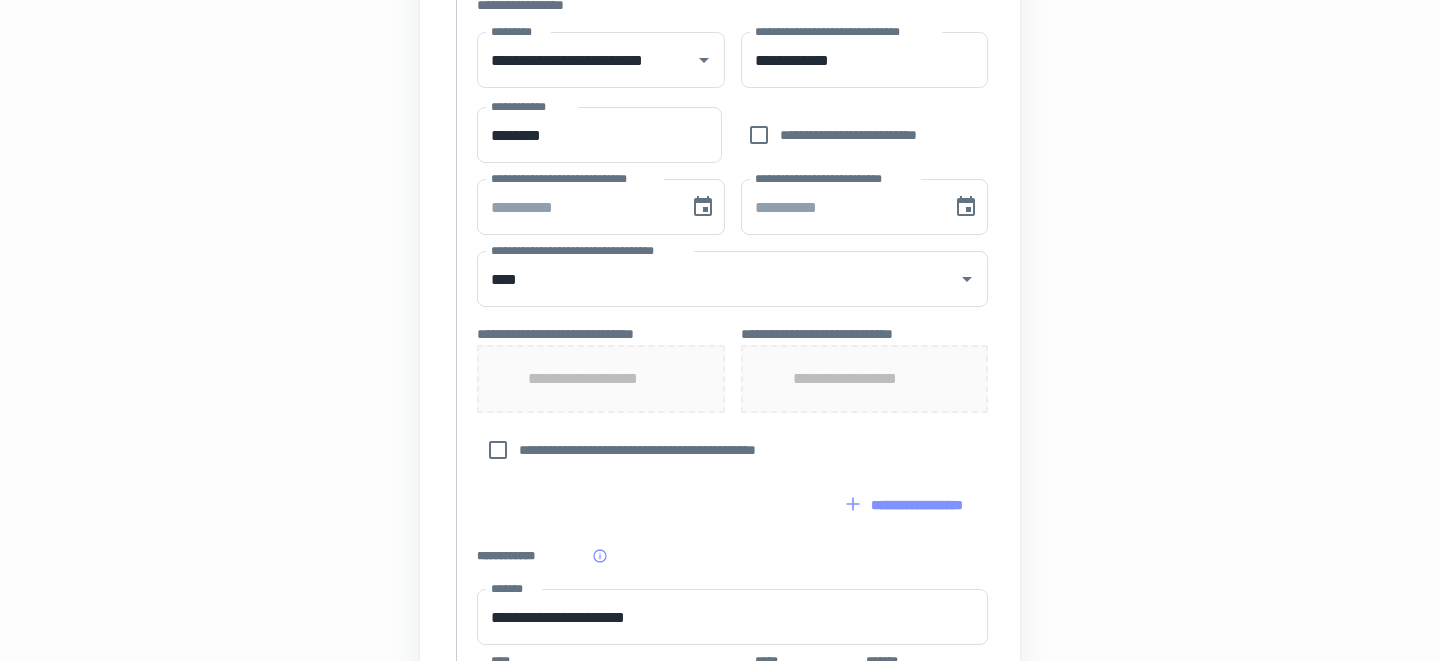 scroll, scrollTop: 680, scrollLeft: 0, axis: vertical 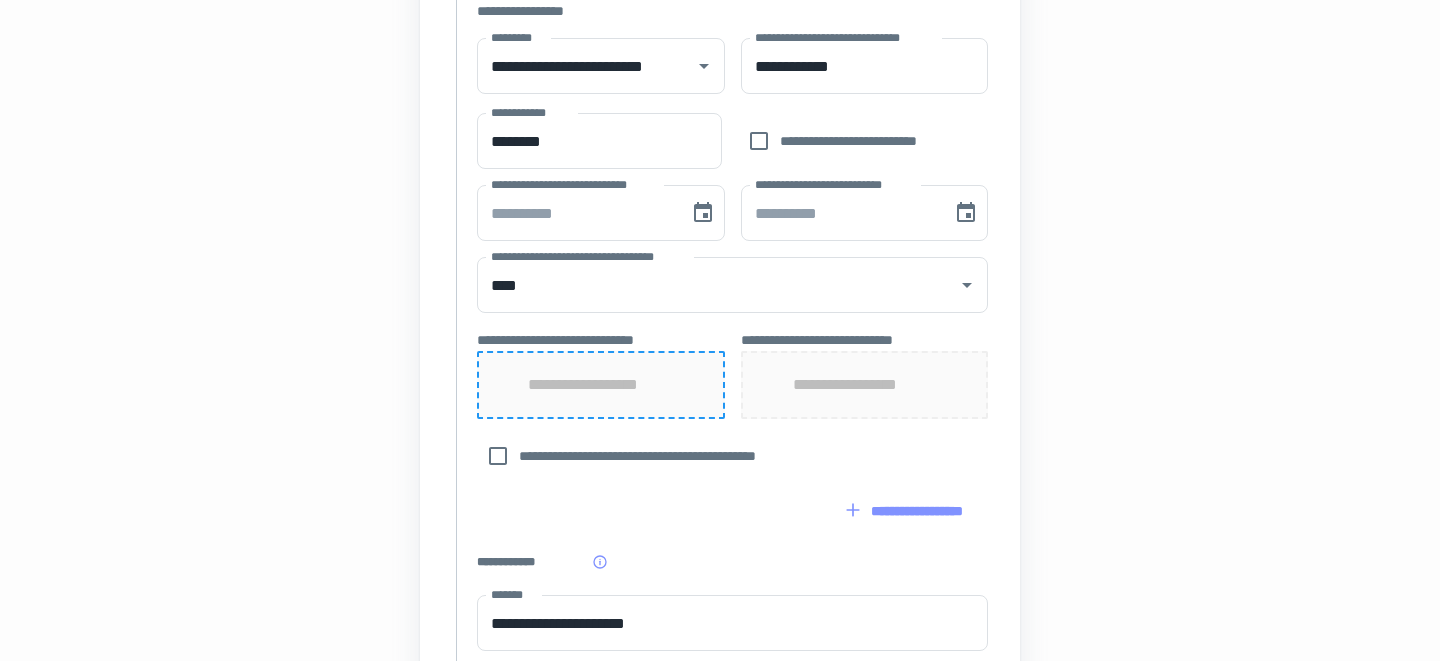 click on "**********" at bounding box center [601, 385] 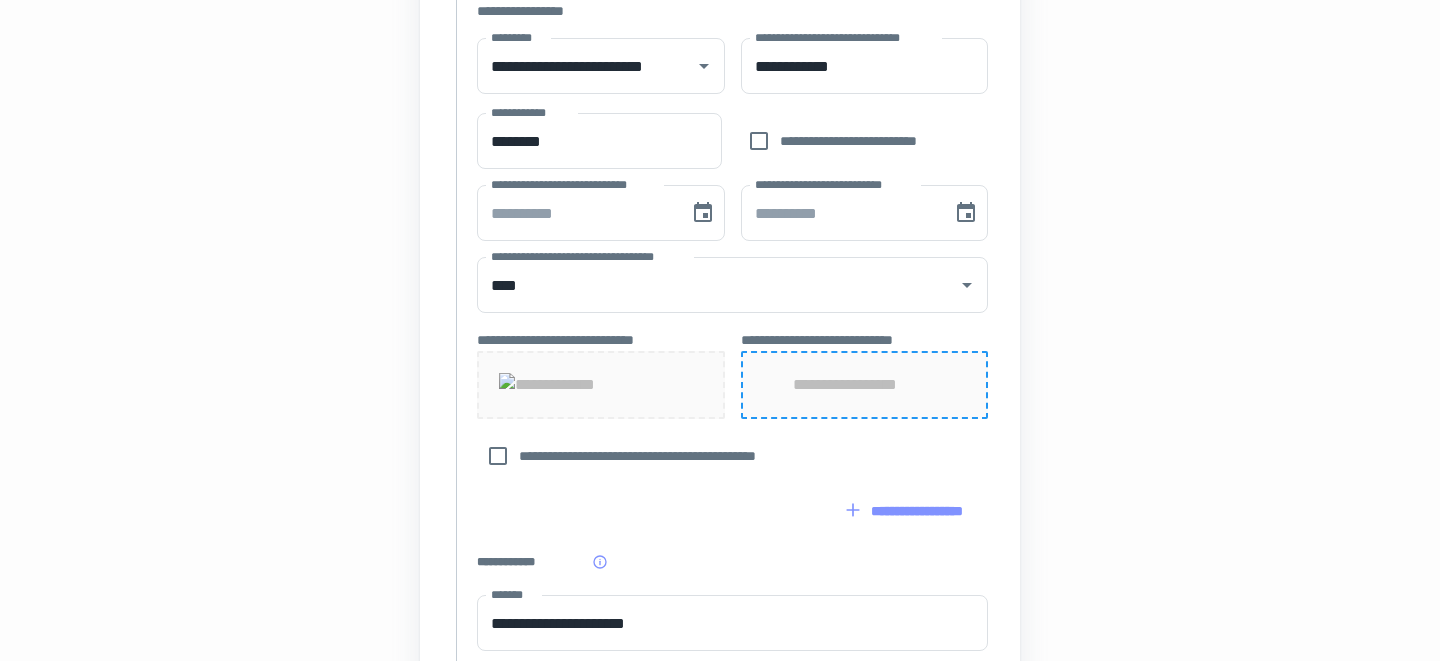 click on "**********" at bounding box center (864, 385) 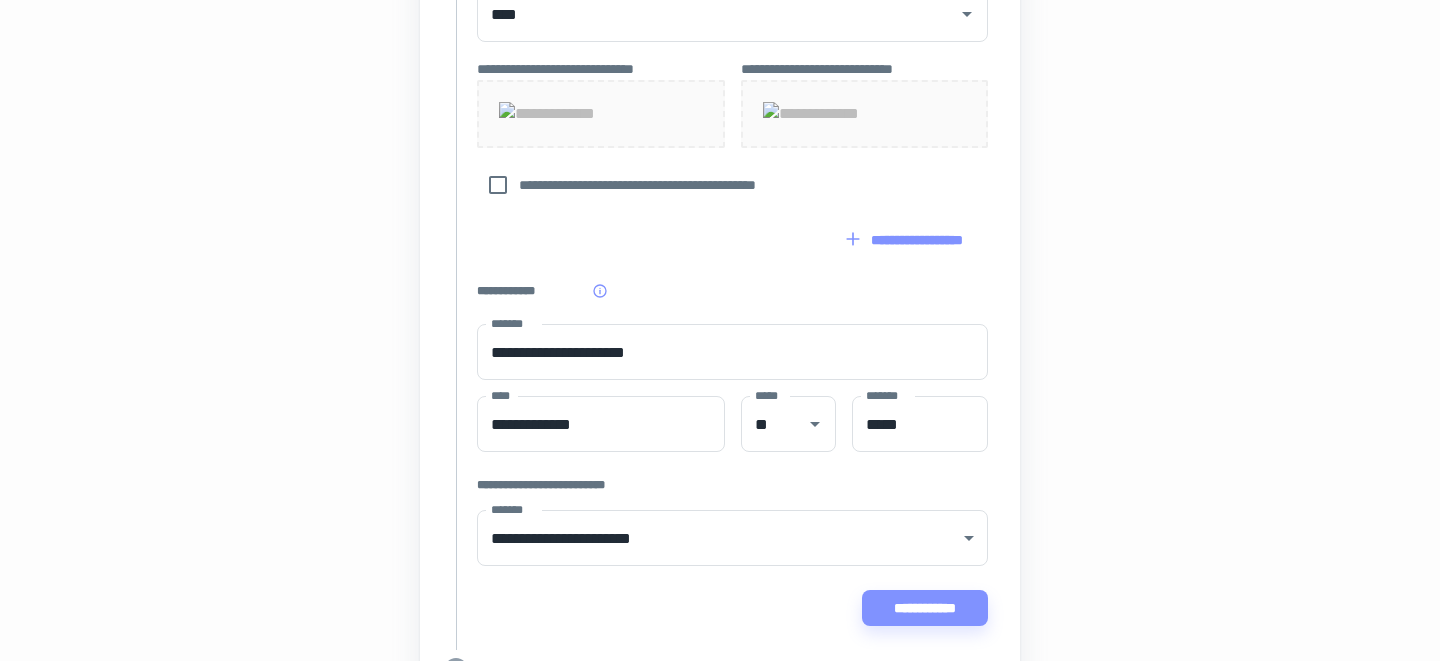 scroll, scrollTop: 1084, scrollLeft: 0, axis: vertical 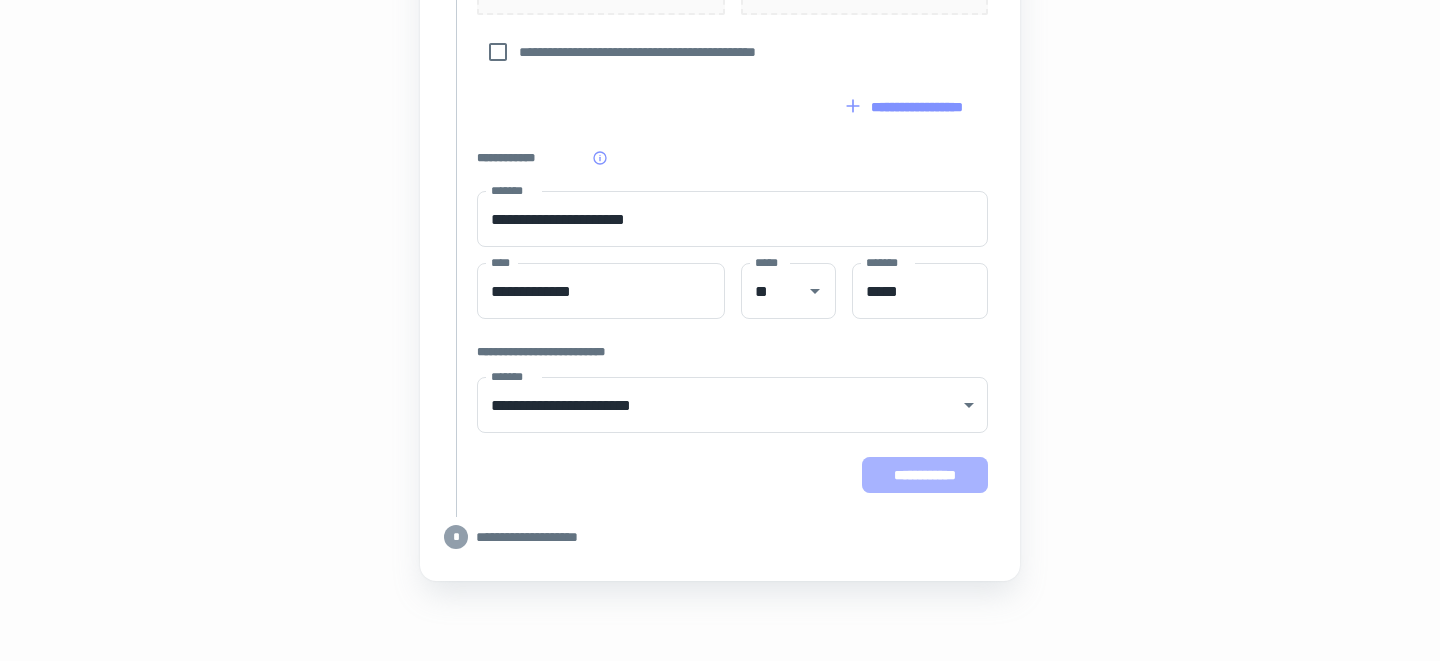 click on "**********" at bounding box center (925, 475) 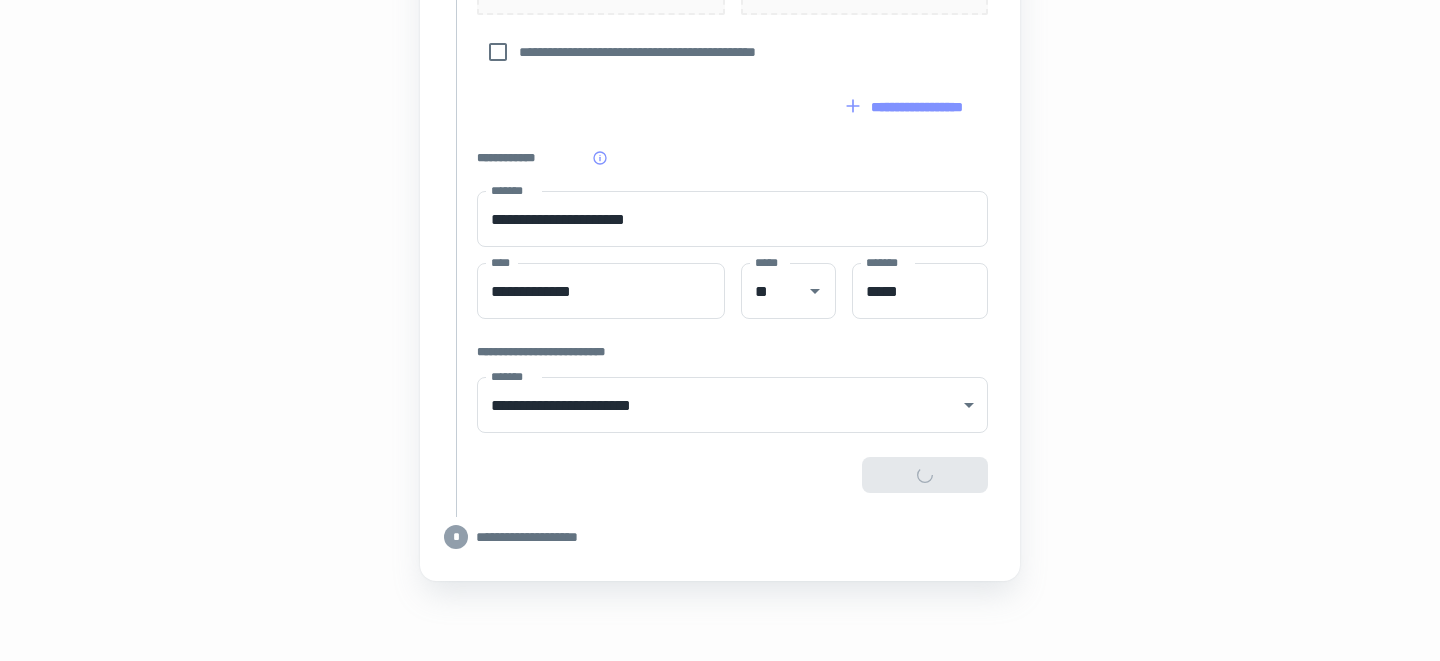 type on "**********" 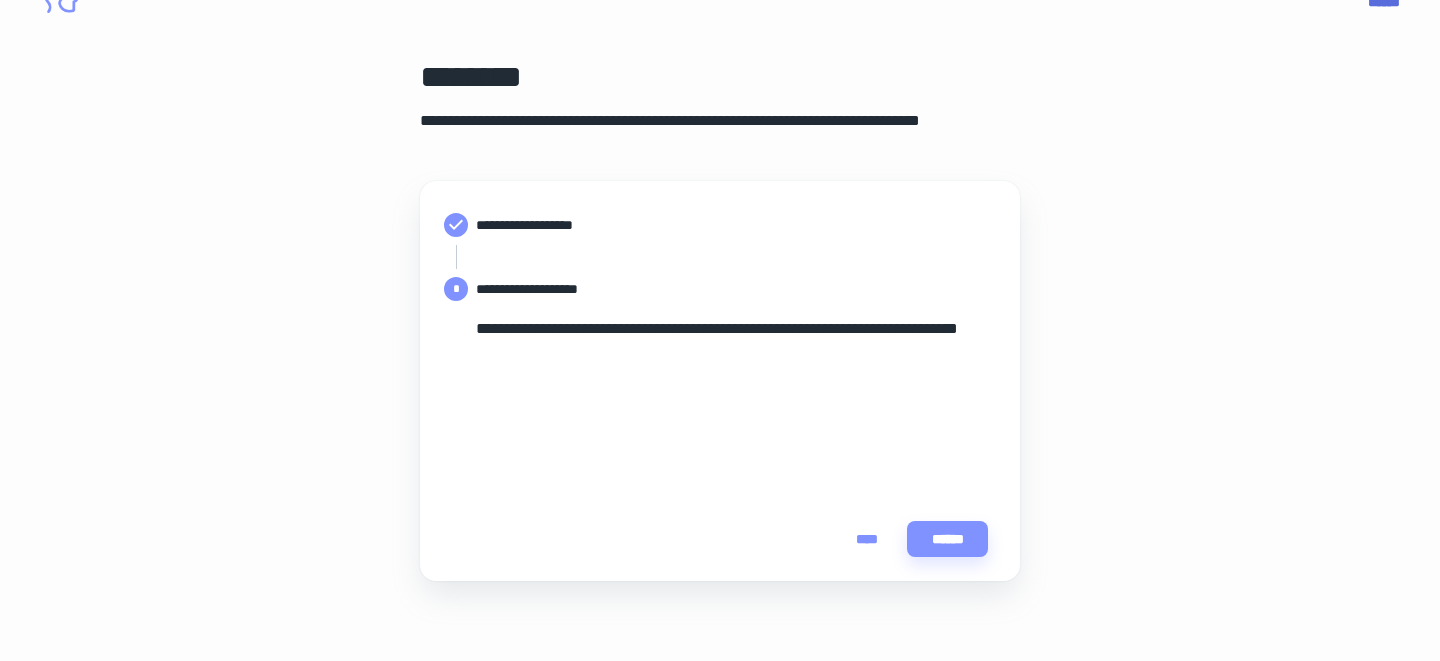 scroll, scrollTop: 63, scrollLeft: 0, axis: vertical 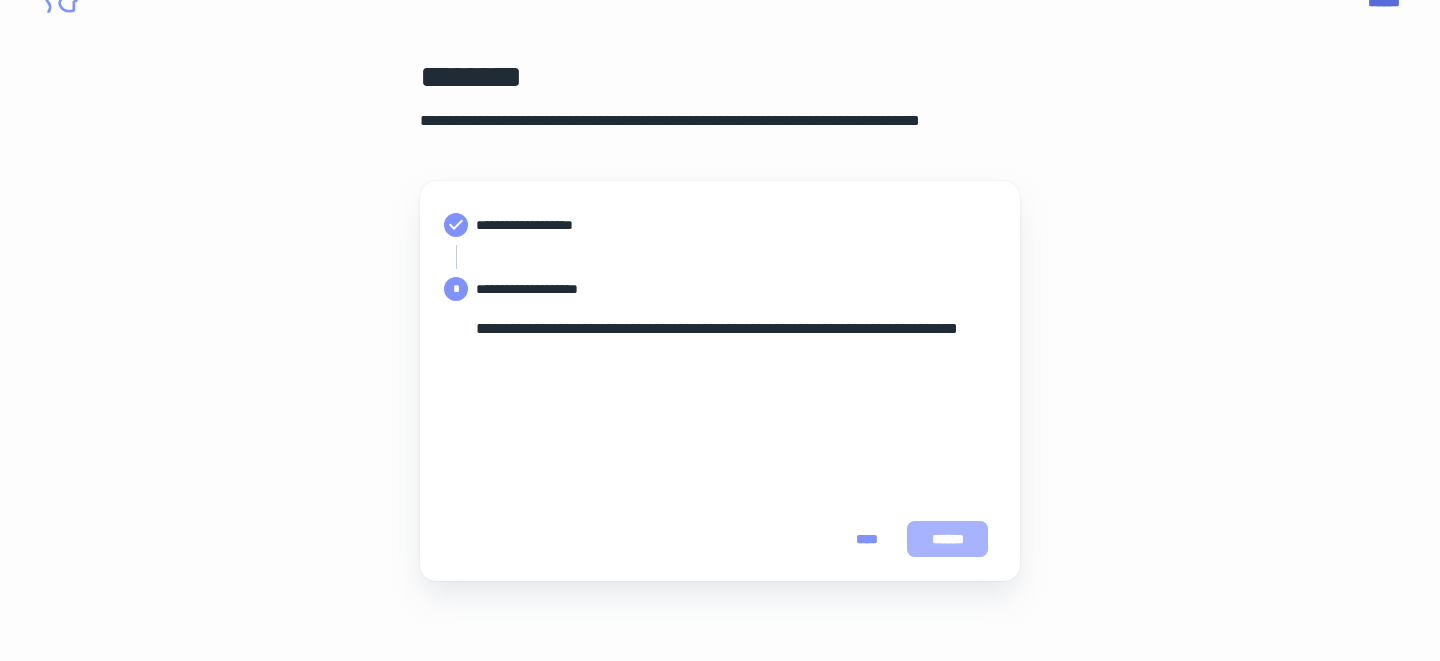 click on "******" at bounding box center [947, 539] 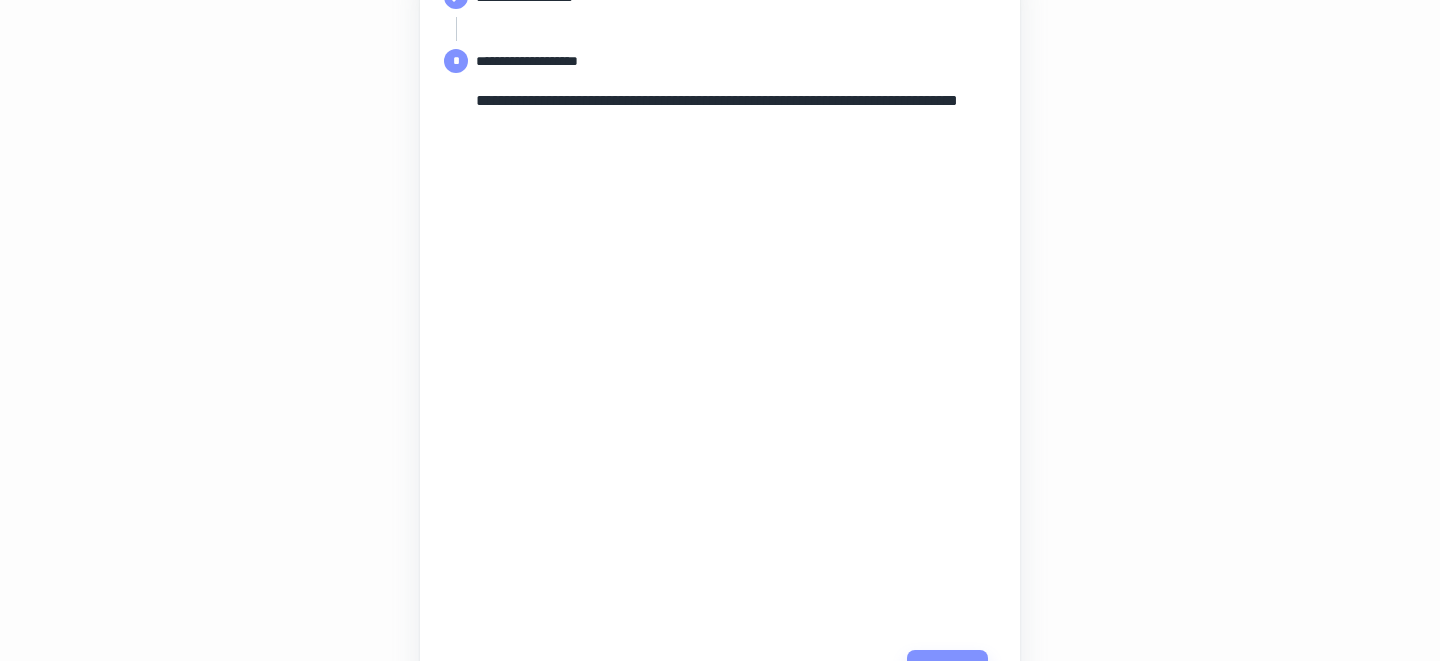 scroll, scrollTop: 419, scrollLeft: 0, axis: vertical 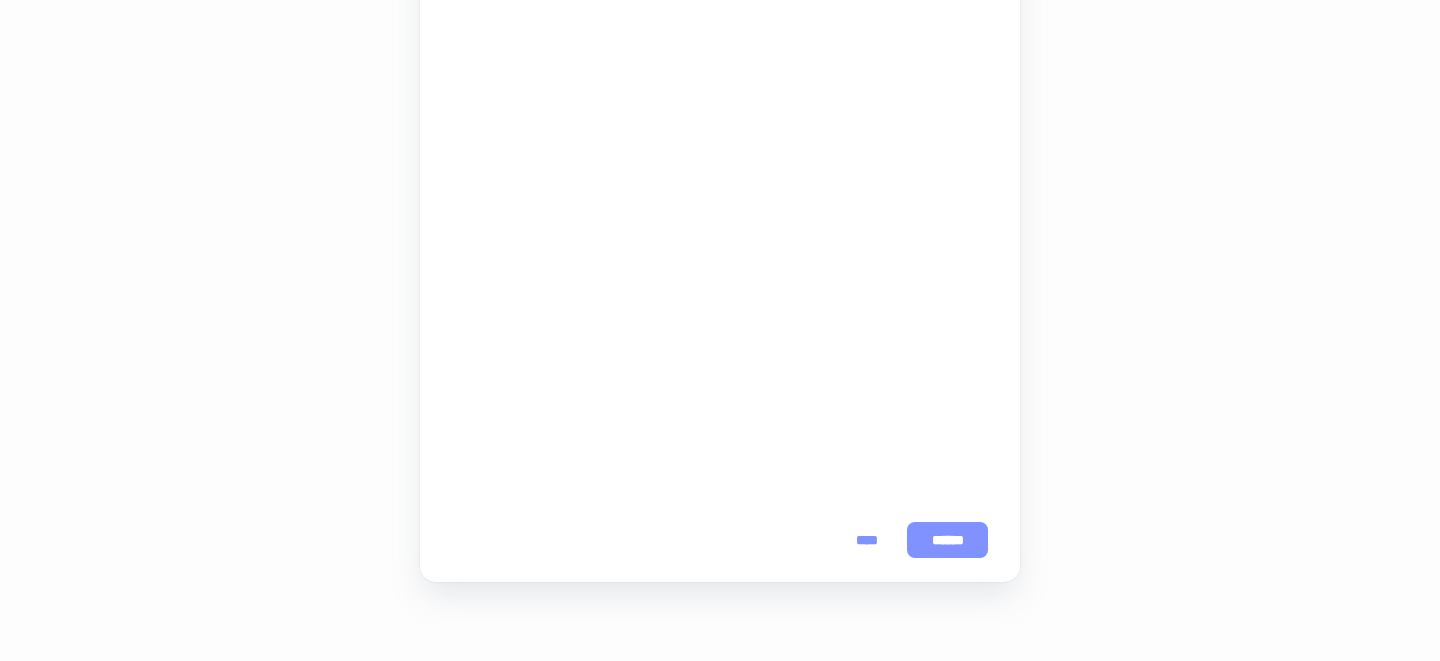 click on "******" at bounding box center (947, 540) 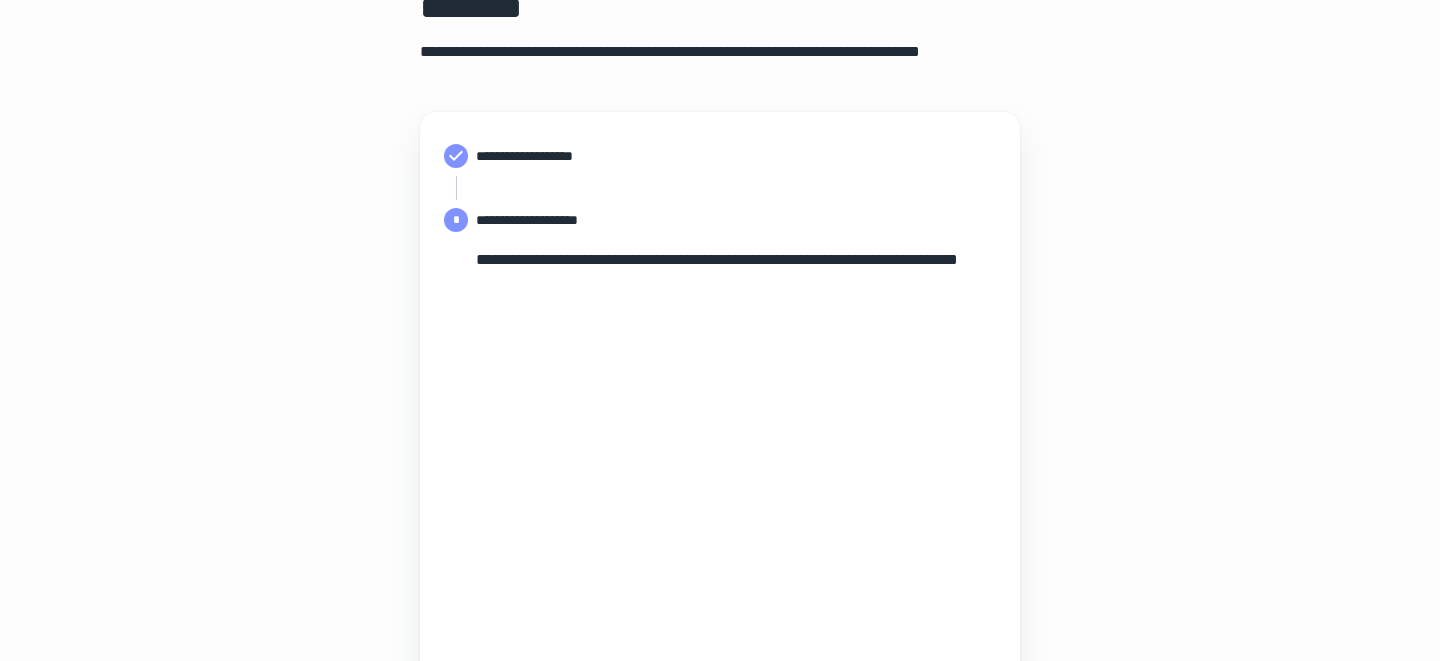 scroll, scrollTop: 114, scrollLeft: 0, axis: vertical 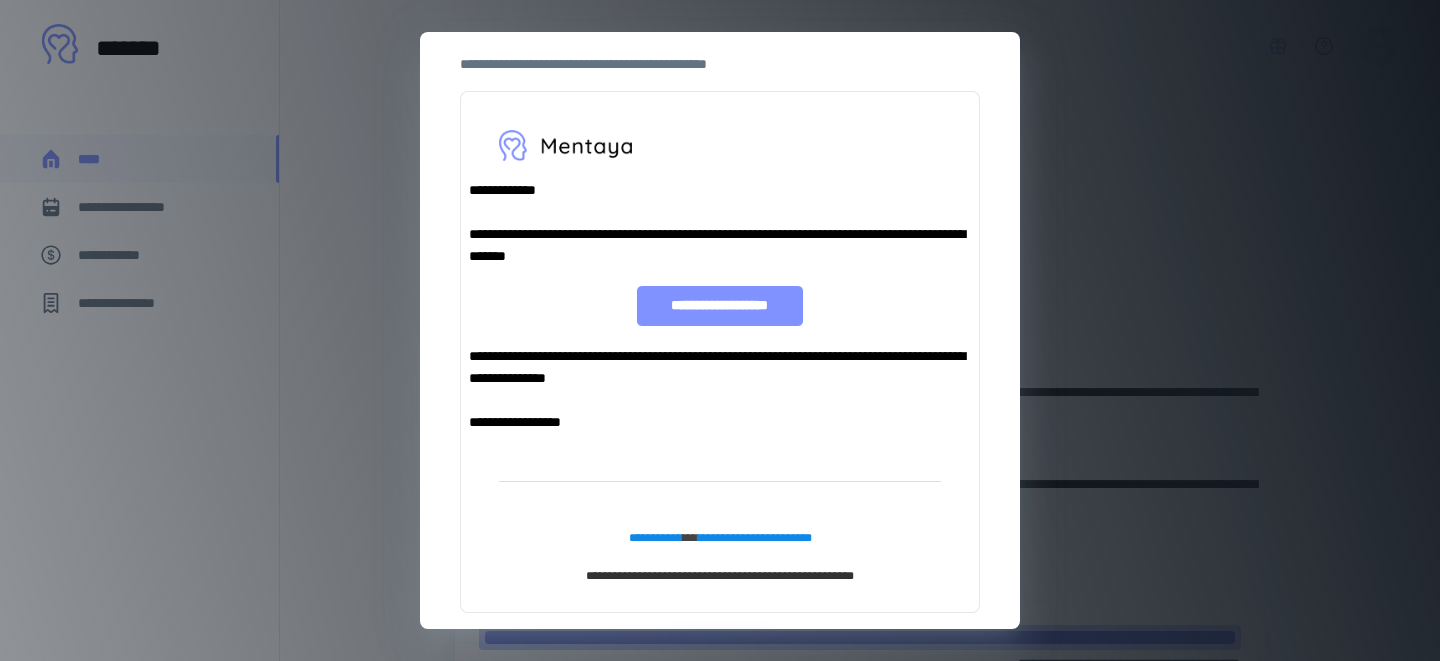 click on "**********" at bounding box center [719, 306] 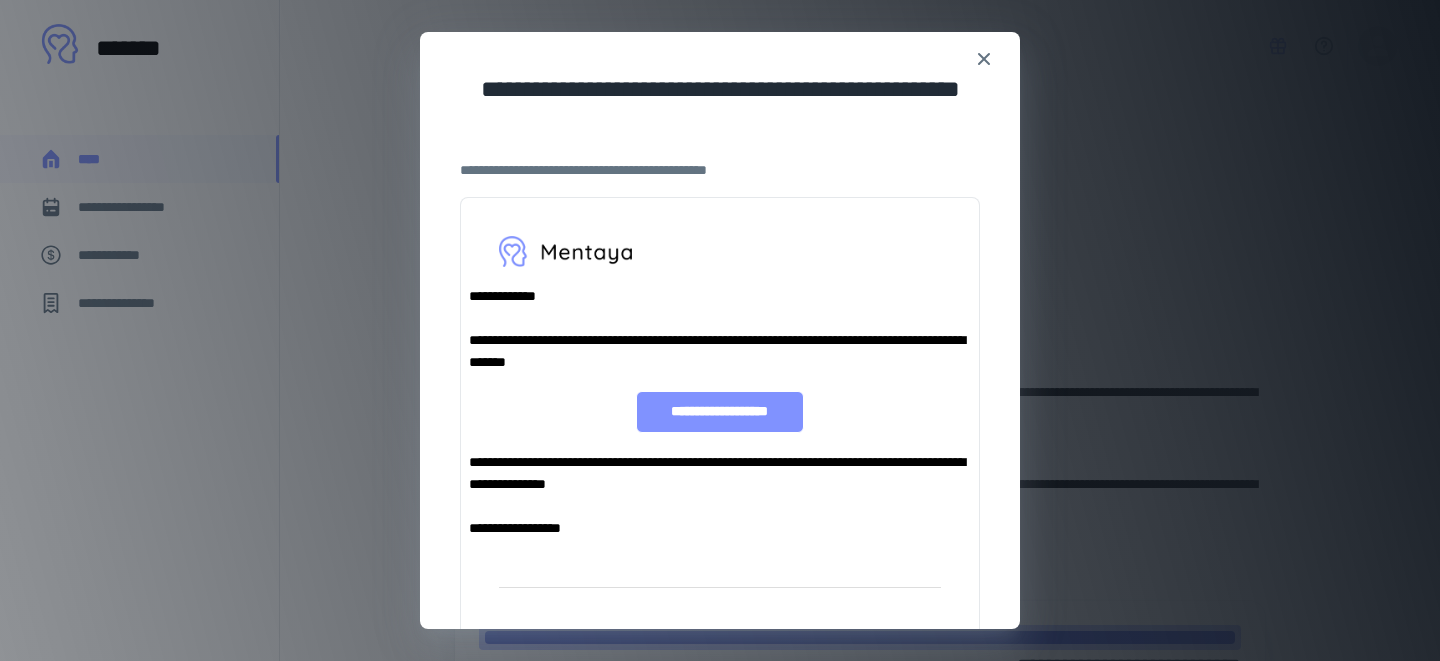 scroll, scrollTop: 0, scrollLeft: 0, axis: both 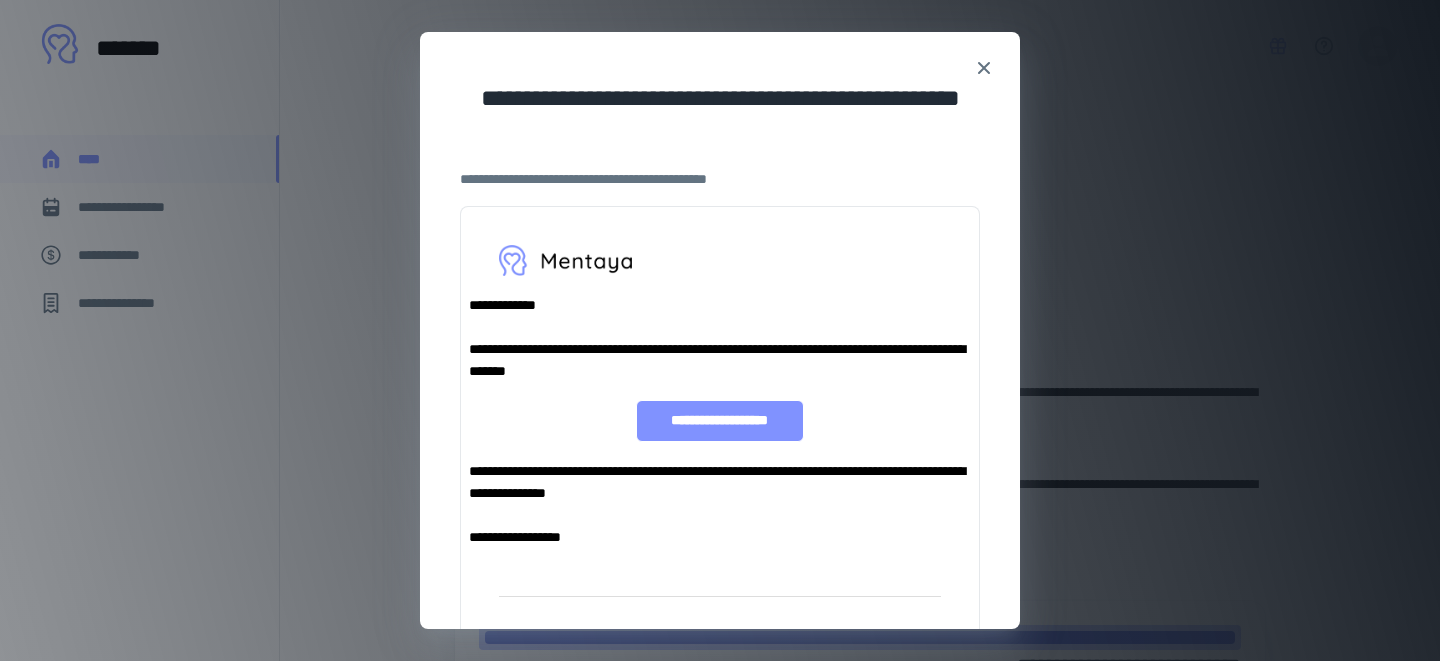click on "**********" at bounding box center [719, 421] 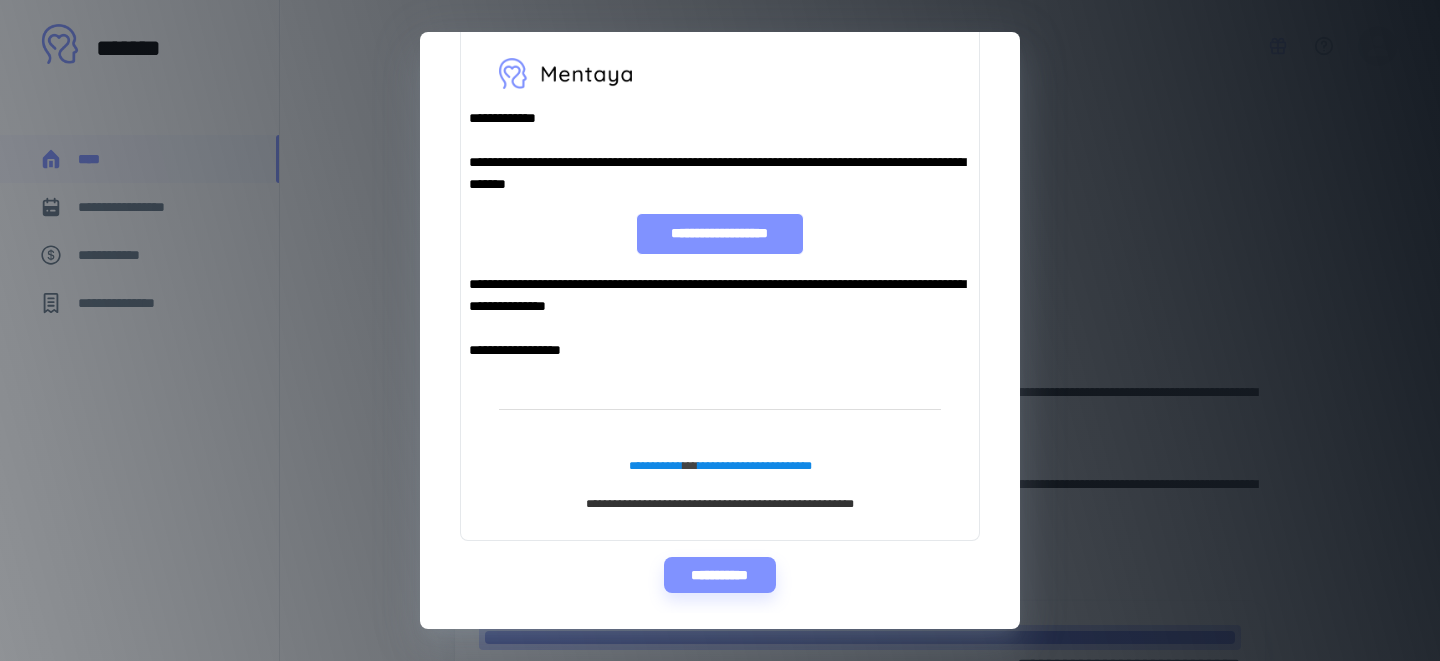 scroll, scrollTop: 17, scrollLeft: 0, axis: vertical 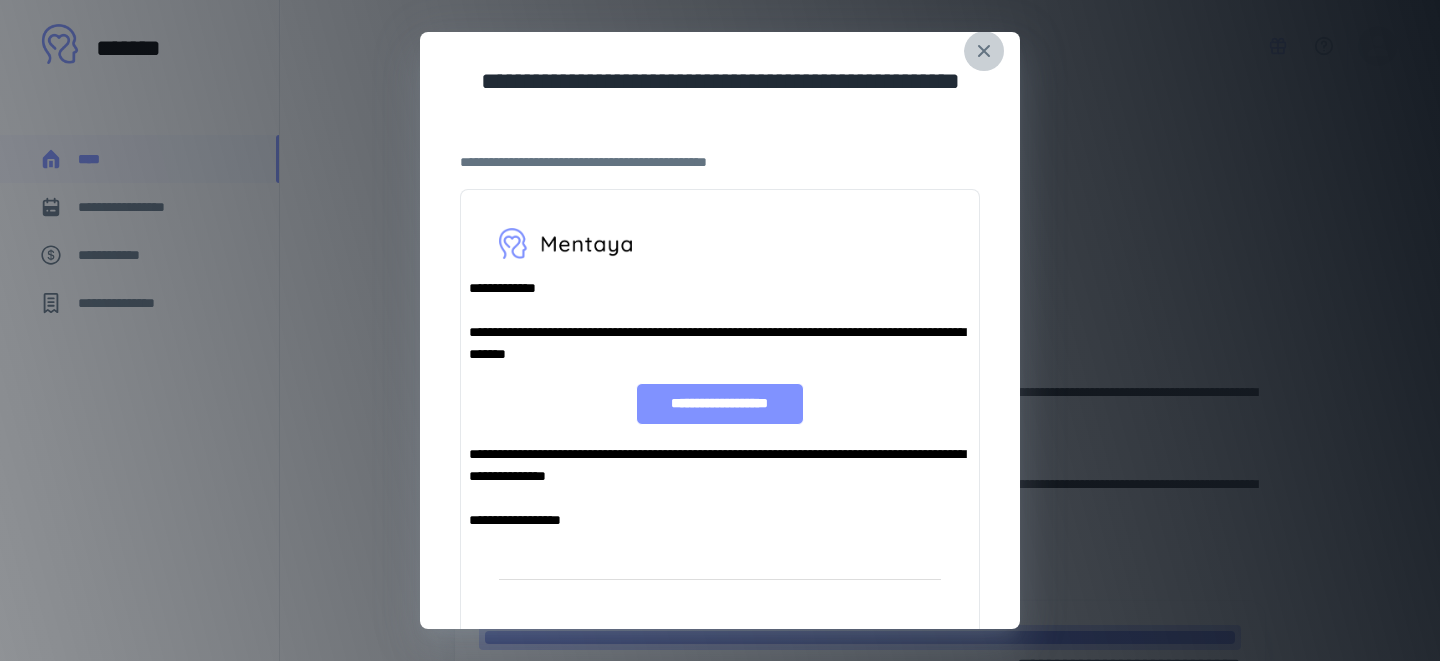 click 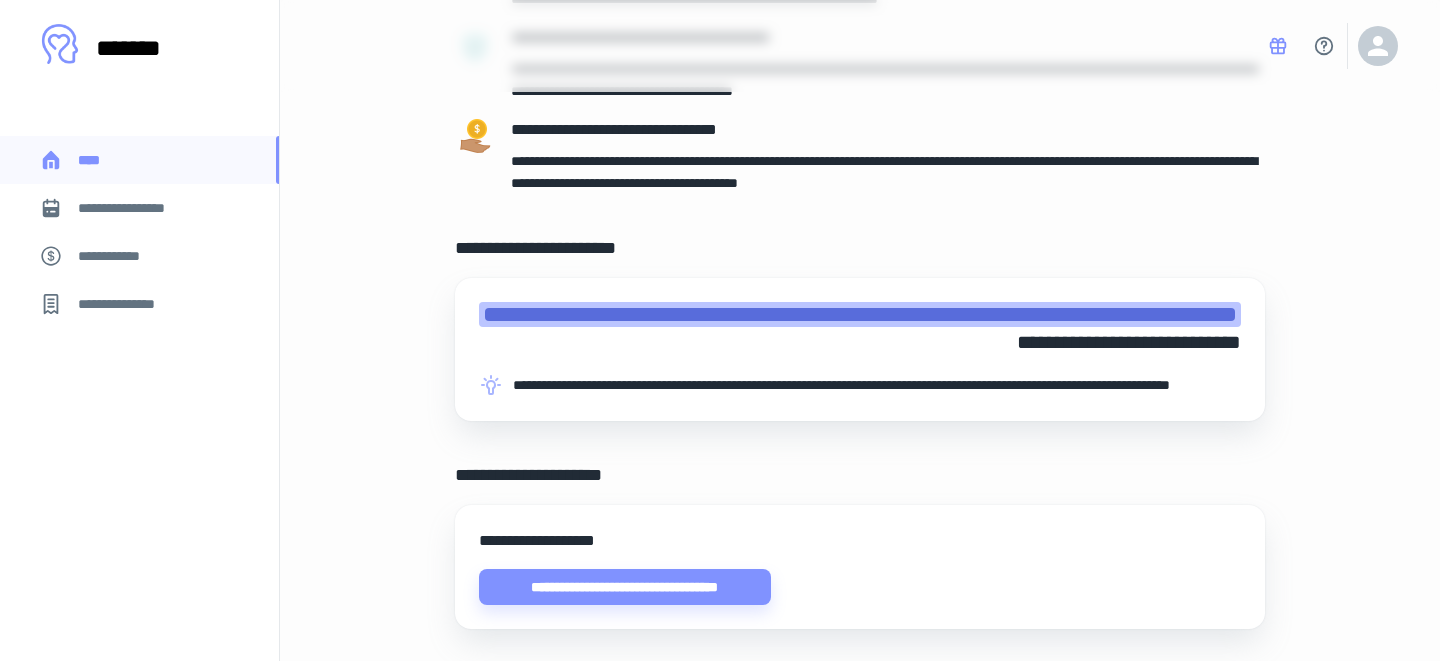 scroll, scrollTop: 292, scrollLeft: 0, axis: vertical 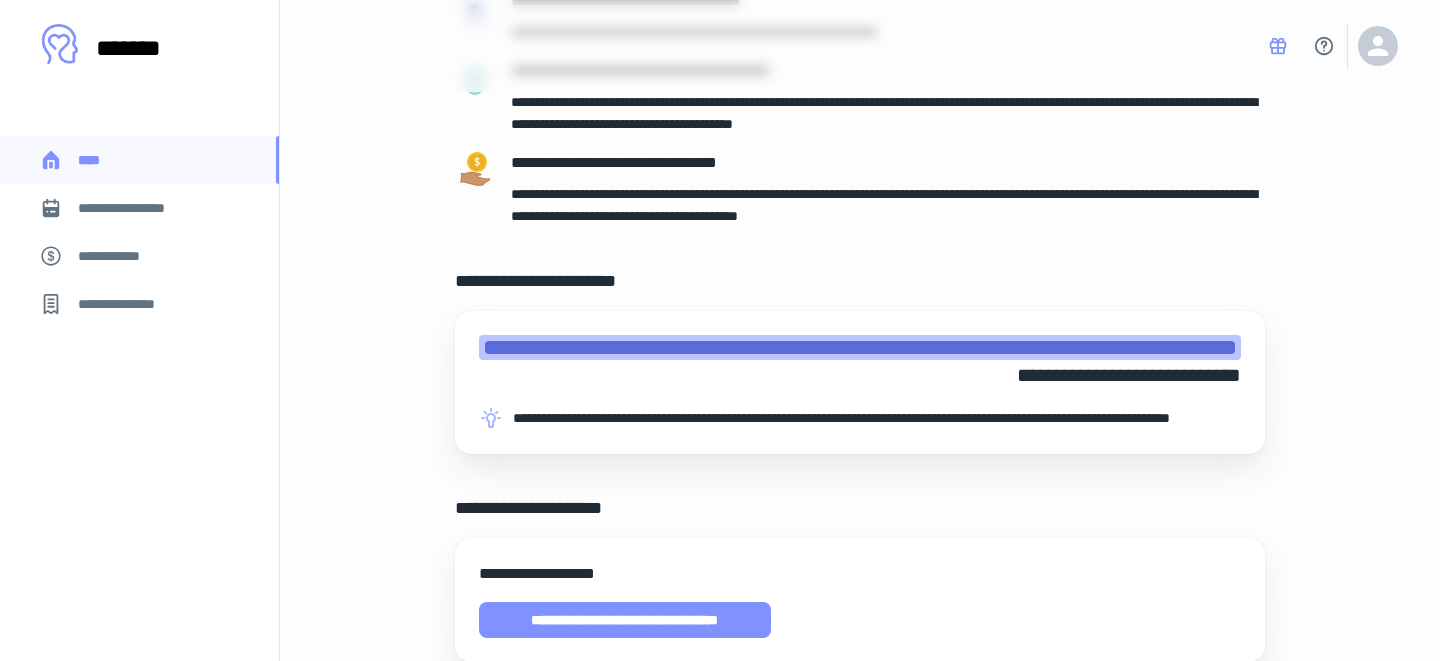 click on "**********" at bounding box center [625, 620] 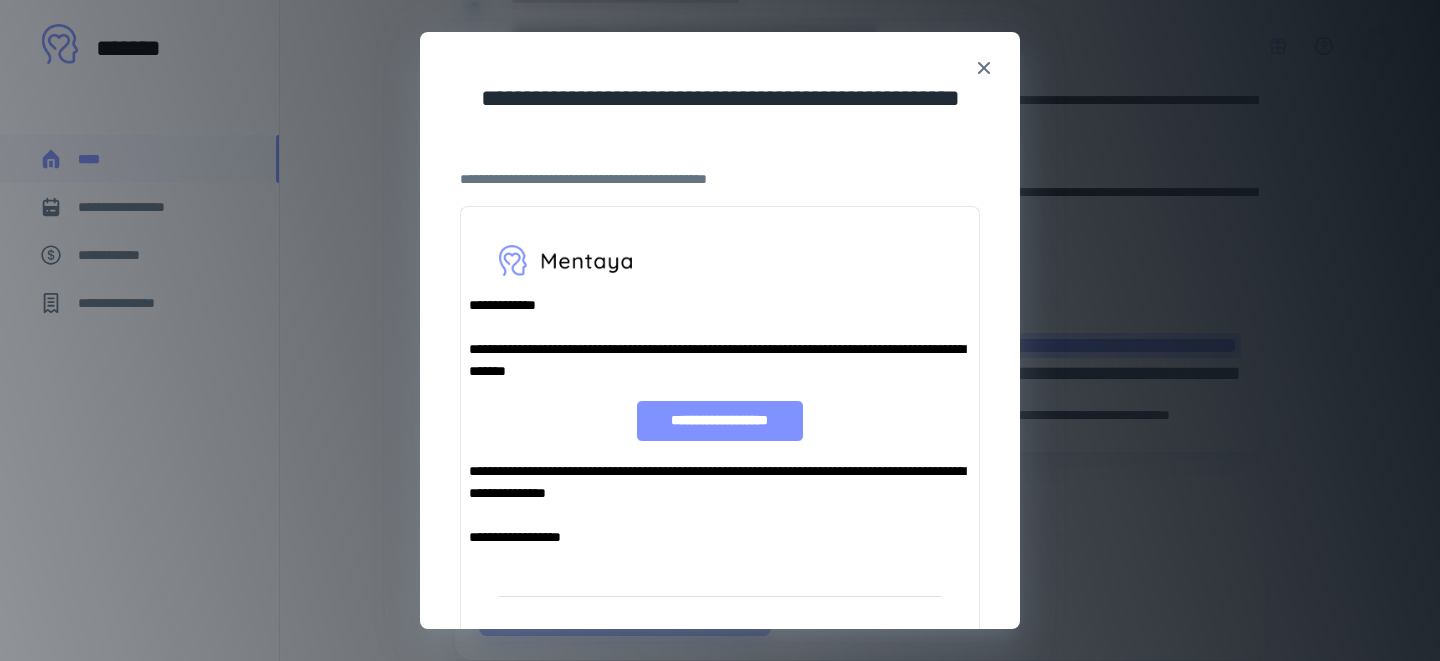 scroll, scrollTop: 187, scrollLeft: 0, axis: vertical 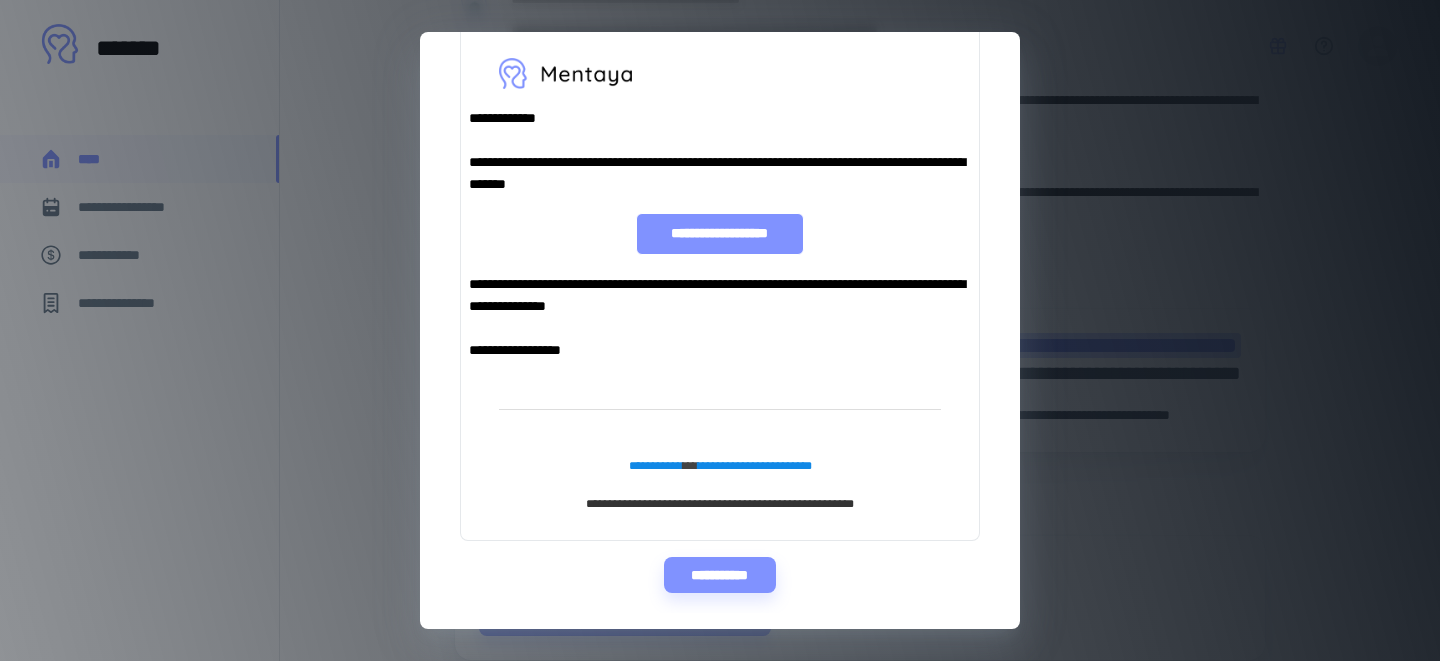 click on "**********" at bounding box center [720, 330] 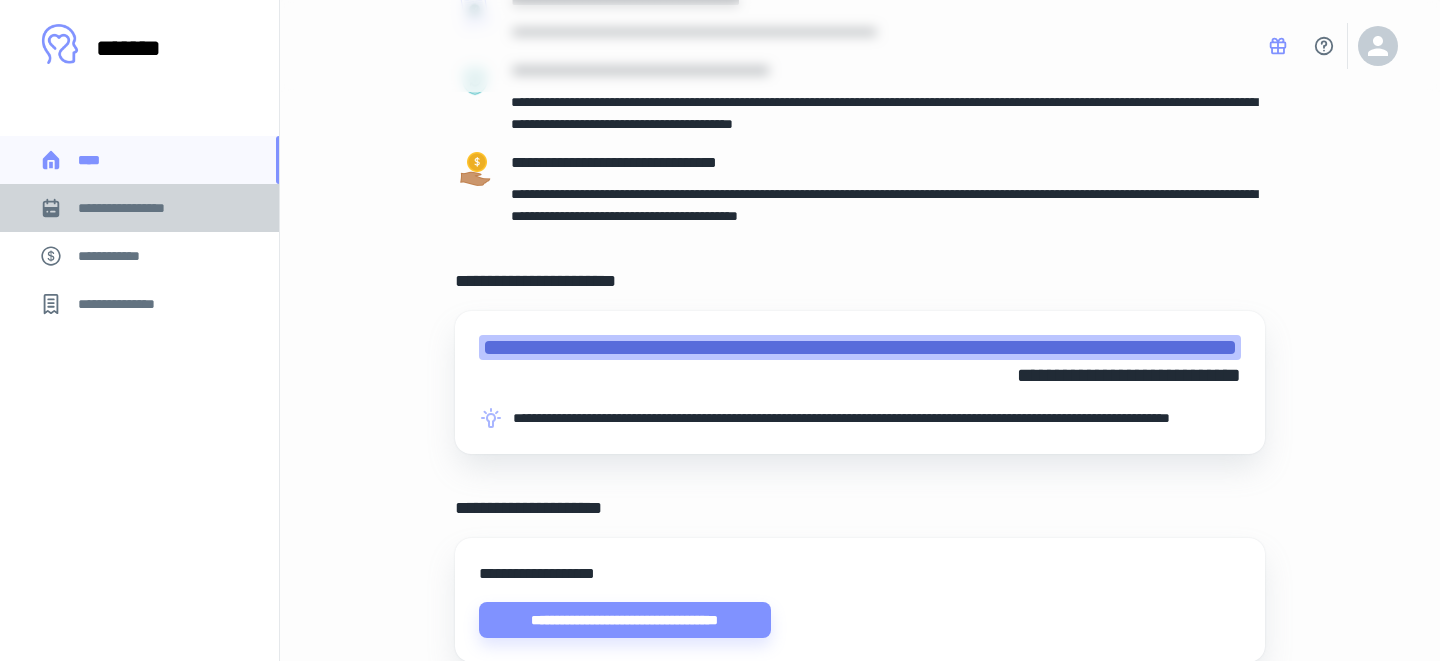 click on "**********" at bounding box center [139, 208] 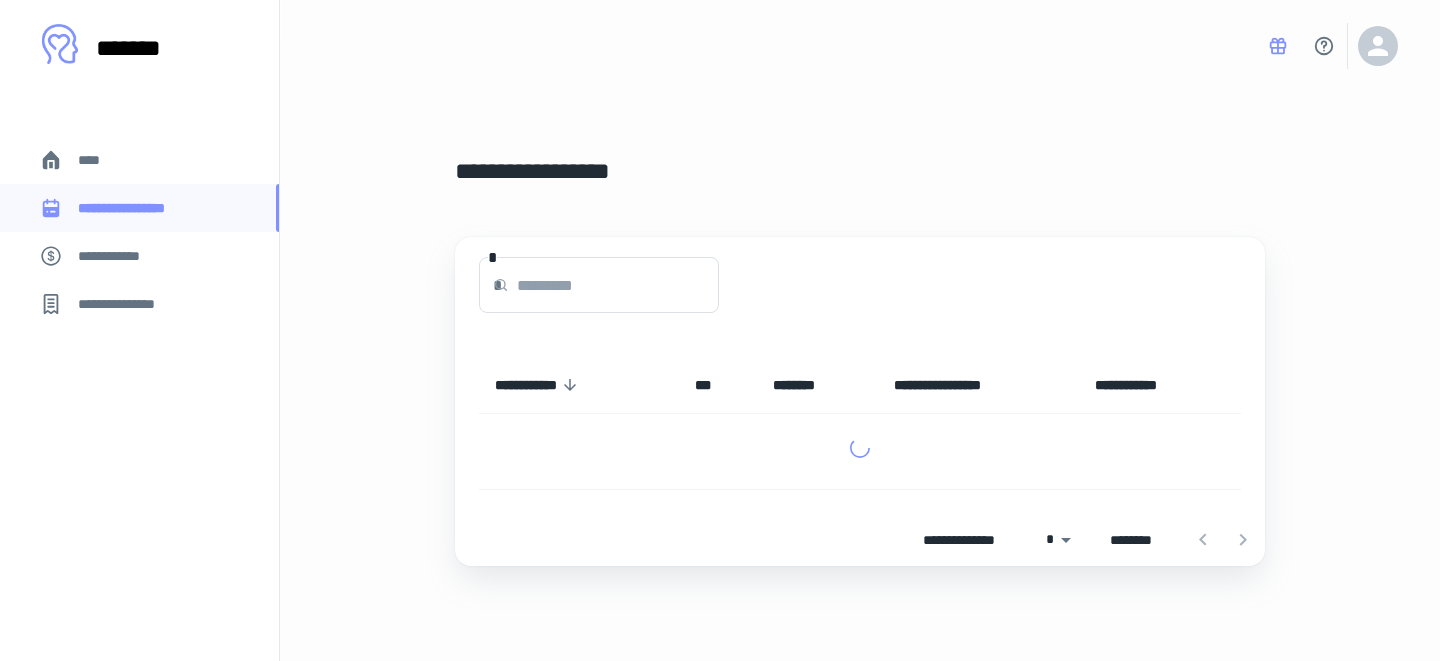 click on "**********" at bounding box center [119, 256] 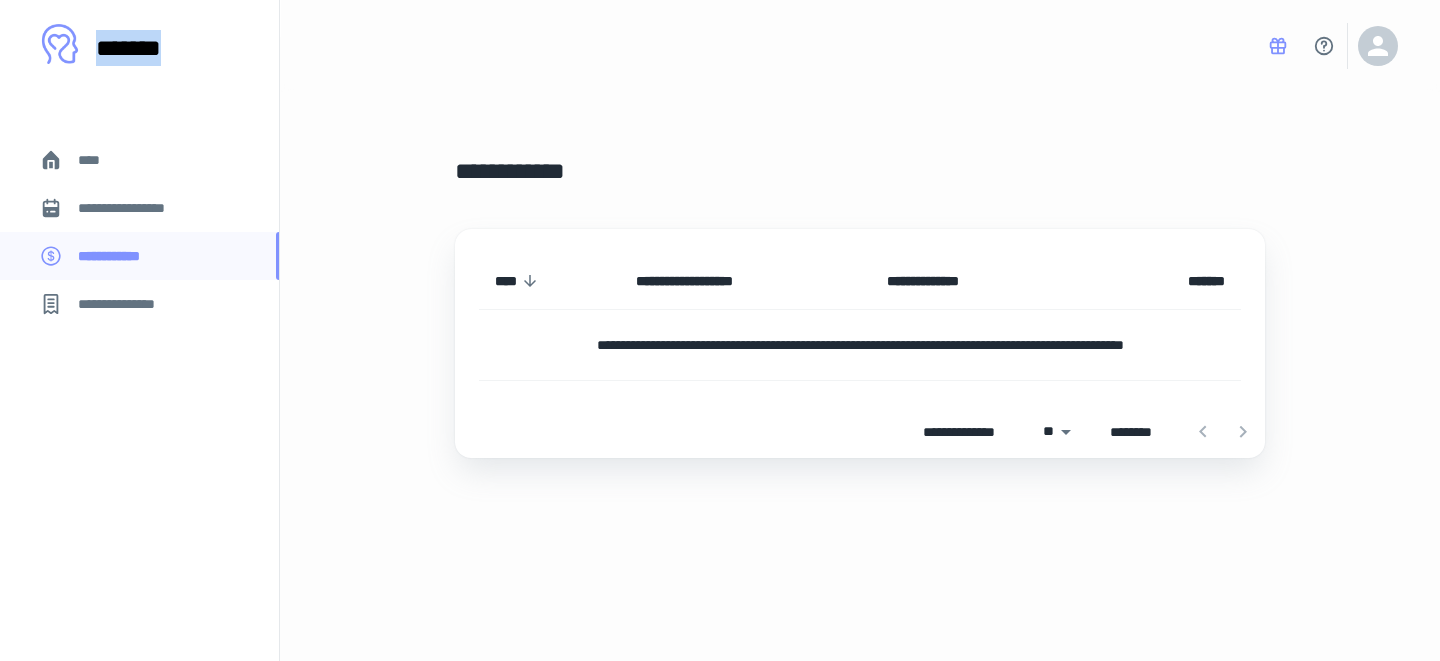 drag, startPoint x: 203, startPoint y: 44, endPoint x: 90, endPoint y: 50, distance: 113.15918 